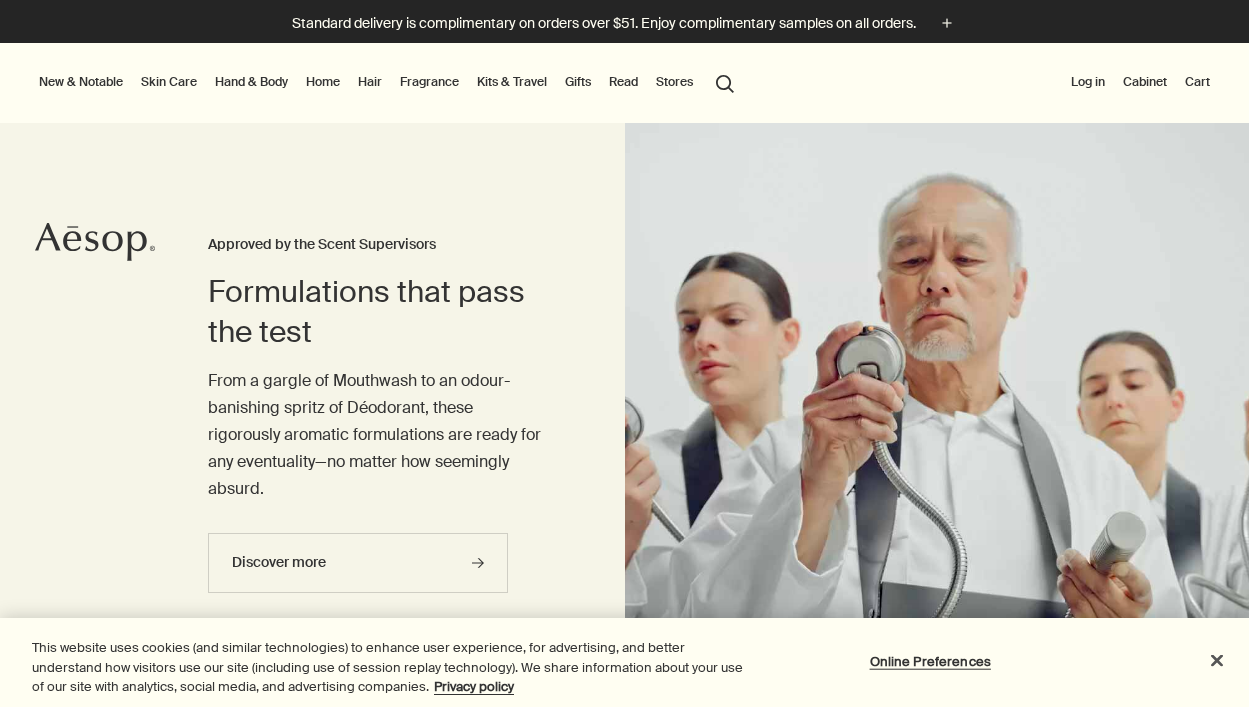 scroll, scrollTop: 0, scrollLeft: 0, axis: both 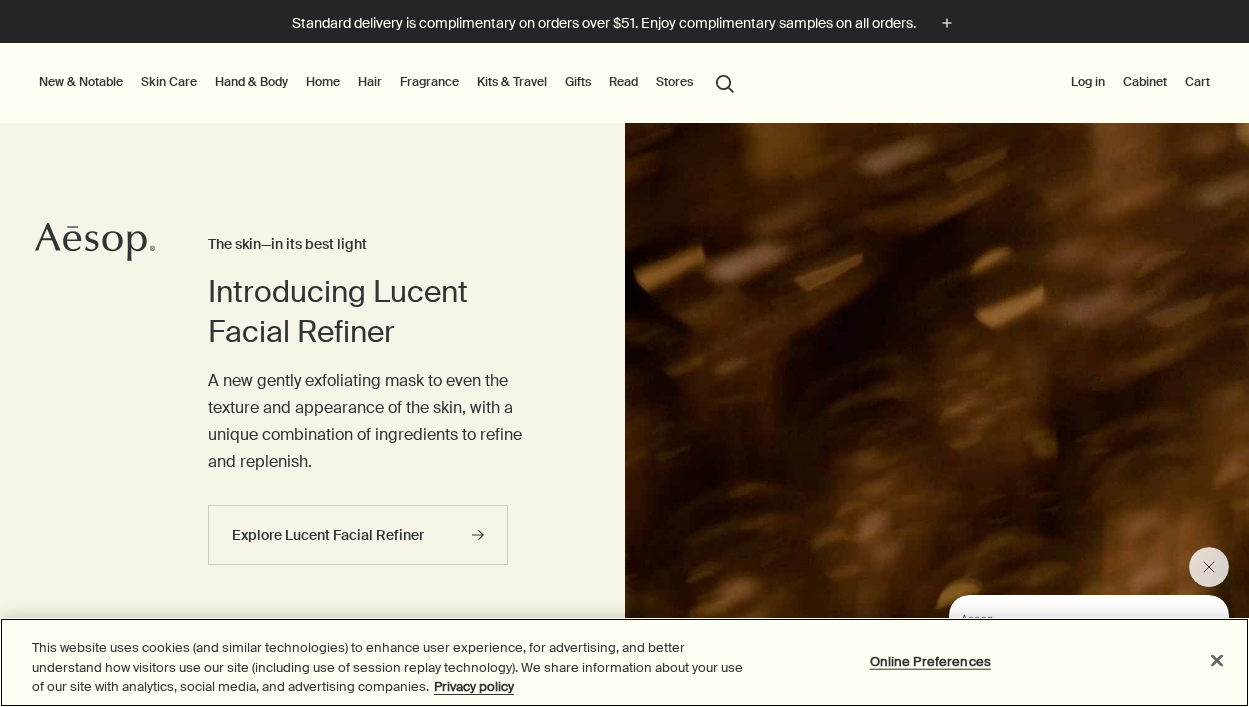 click at bounding box center (1217, 660) 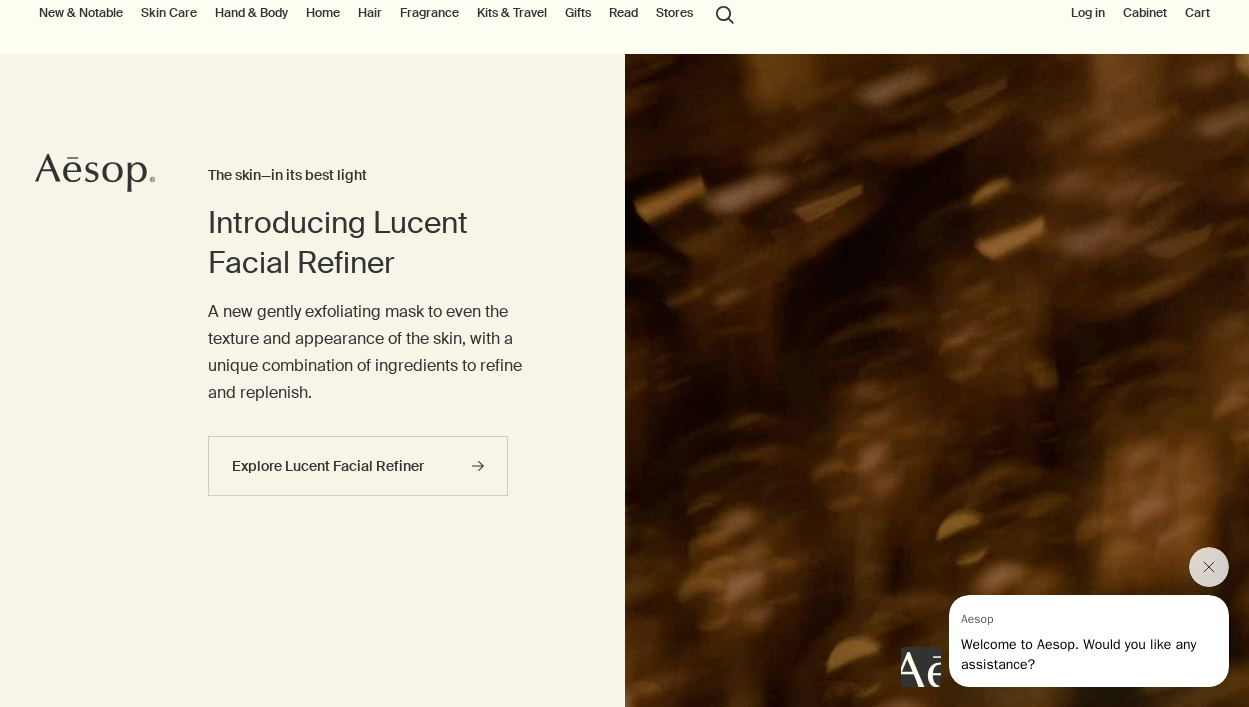 scroll, scrollTop: 74, scrollLeft: 0, axis: vertical 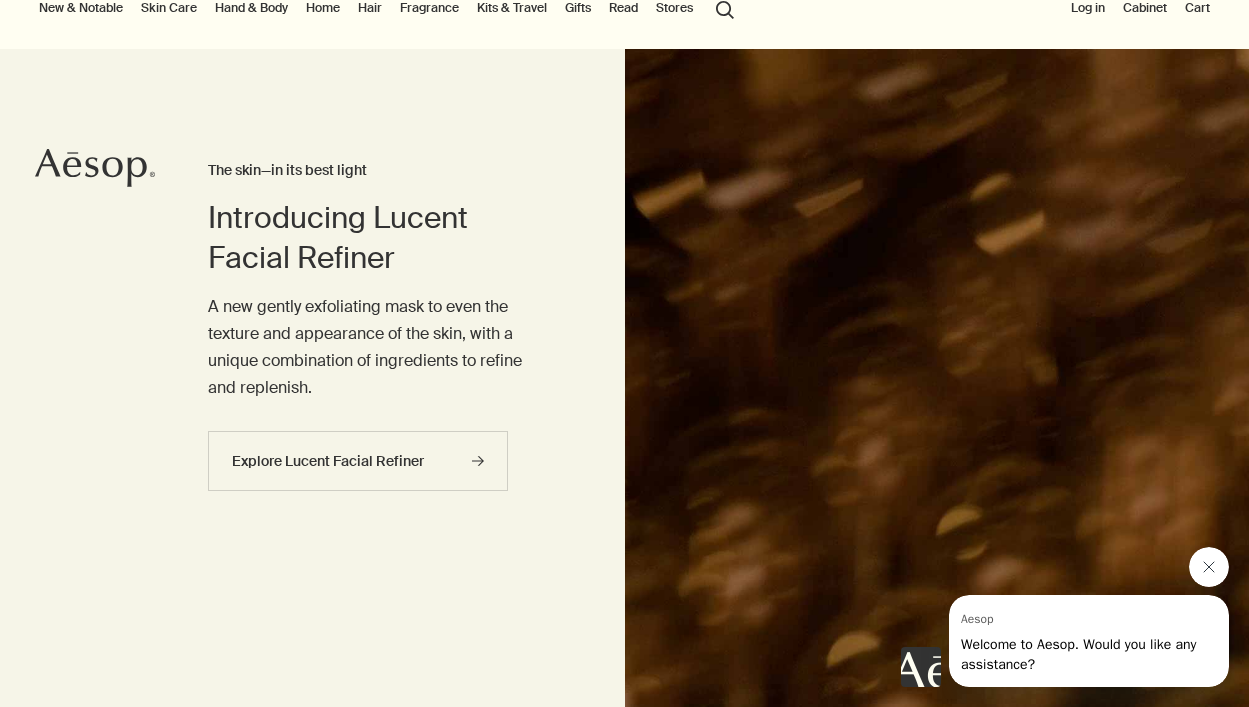 click 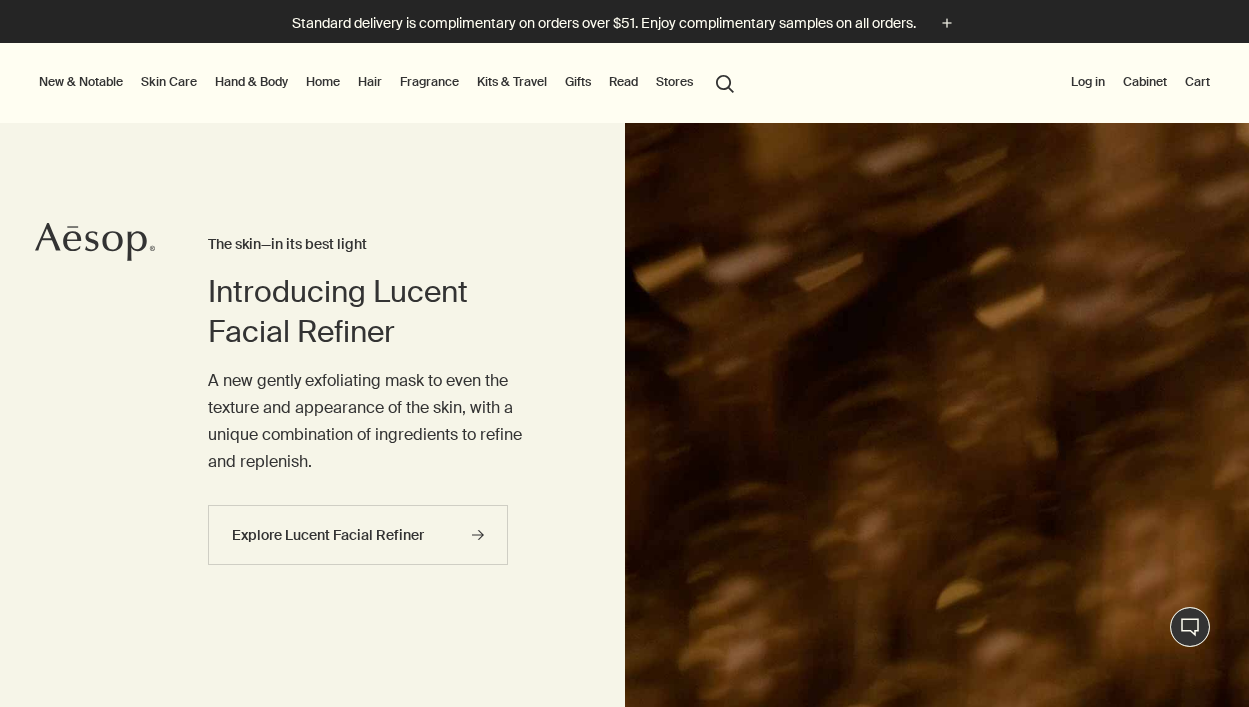 scroll, scrollTop: 0, scrollLeft: 0, axis: both 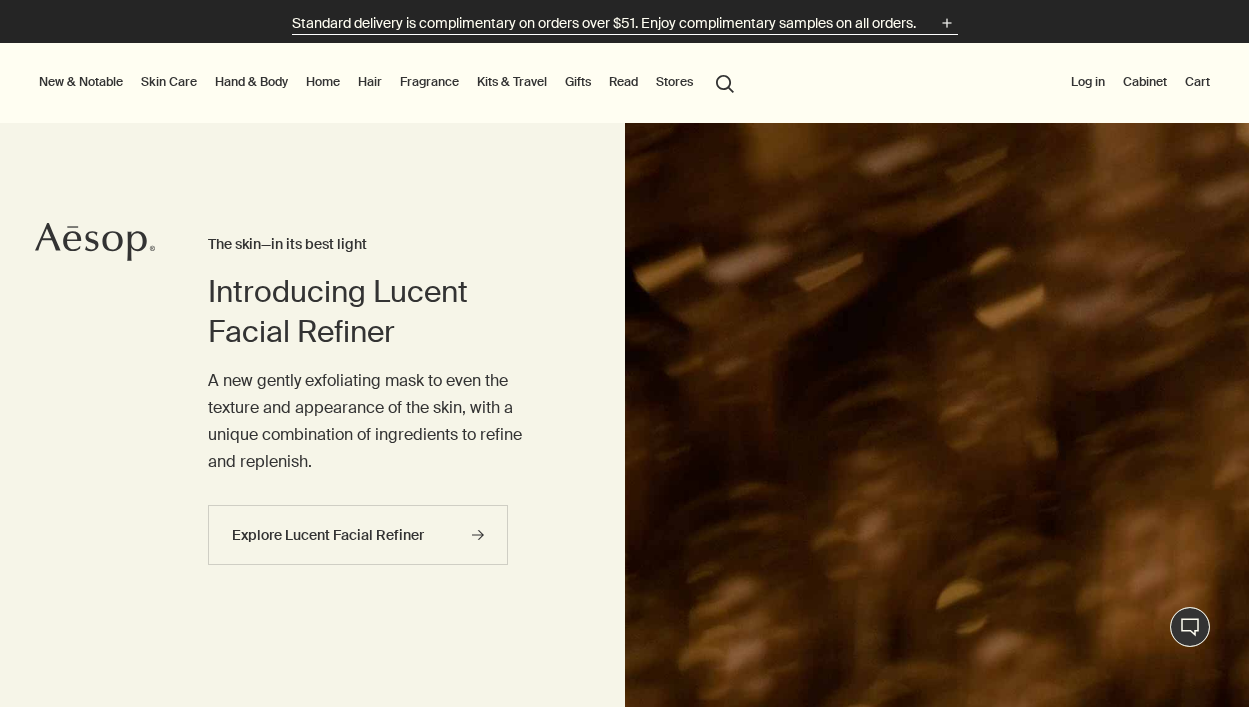 click on "Standard delivery is complimentary on orders over $51. Enjoy complimentary samples on all orders. plus" at bounding box center [625, 23] 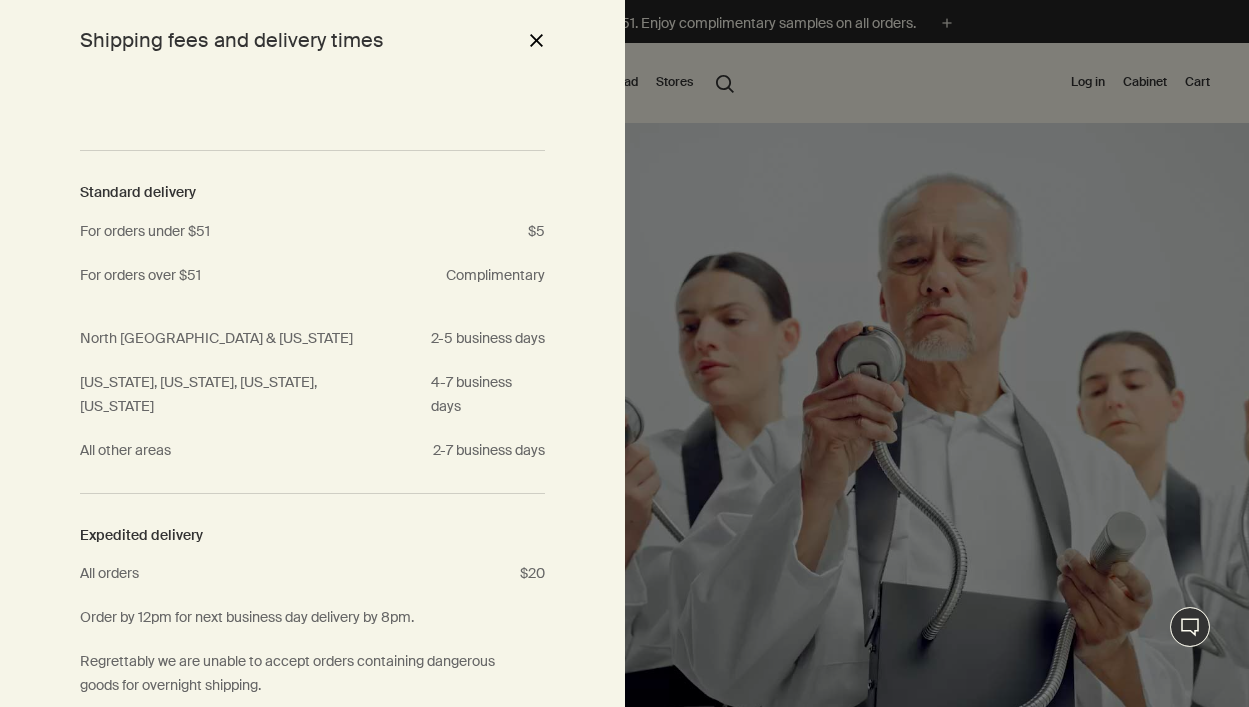 click on "close" at bounding box center (536, 40) 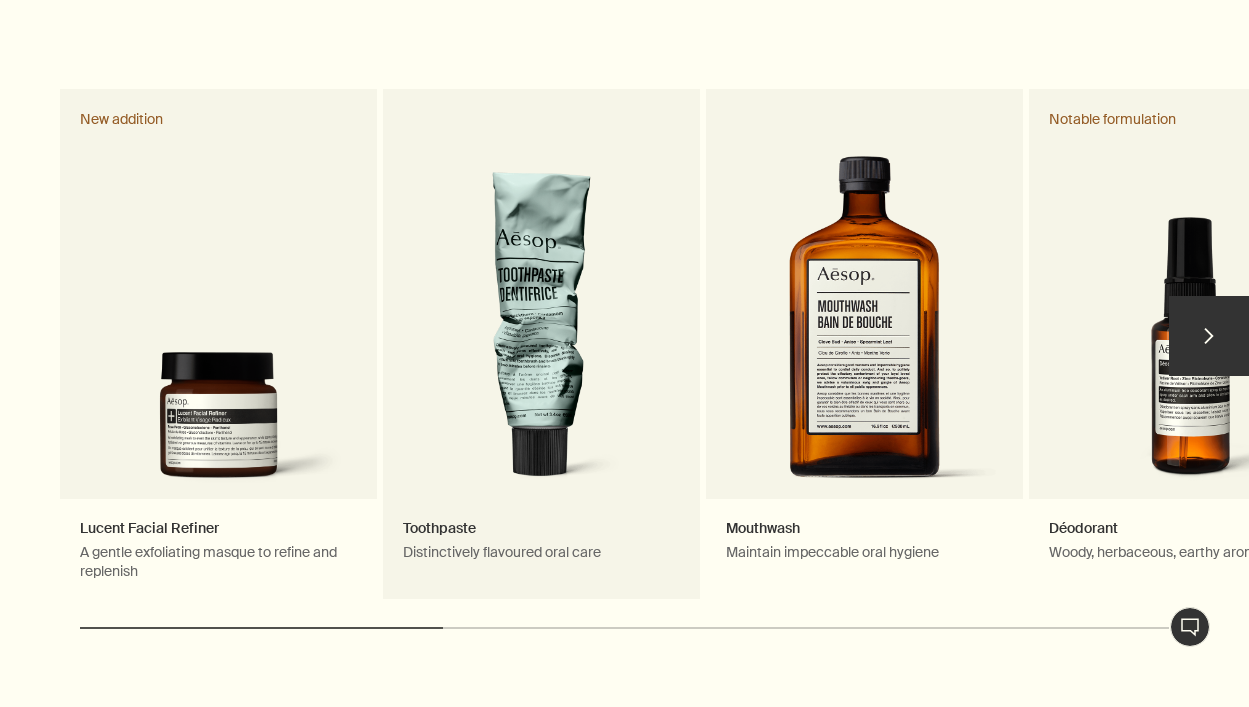 scroll, scrollTop: 1016, scrollLeft: 0, axis: vertical 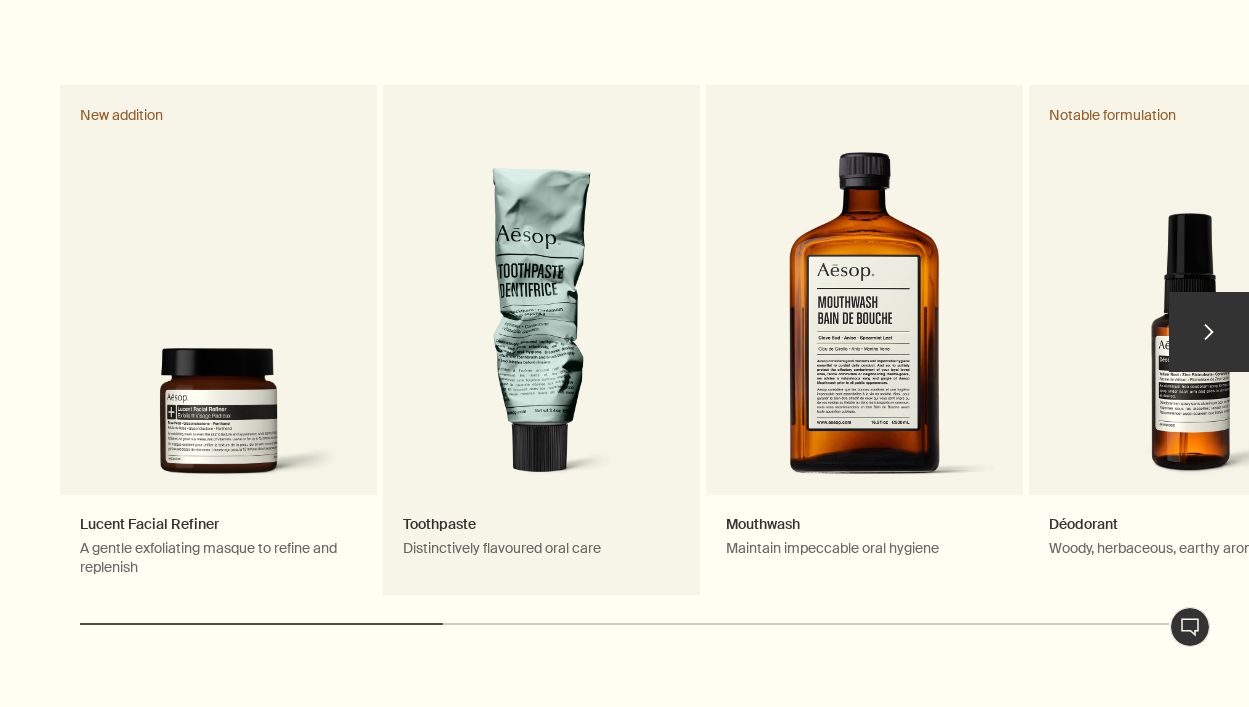 click on "Toothpaste Distinctively flavoured oral care" at bounding box center (541, 341) 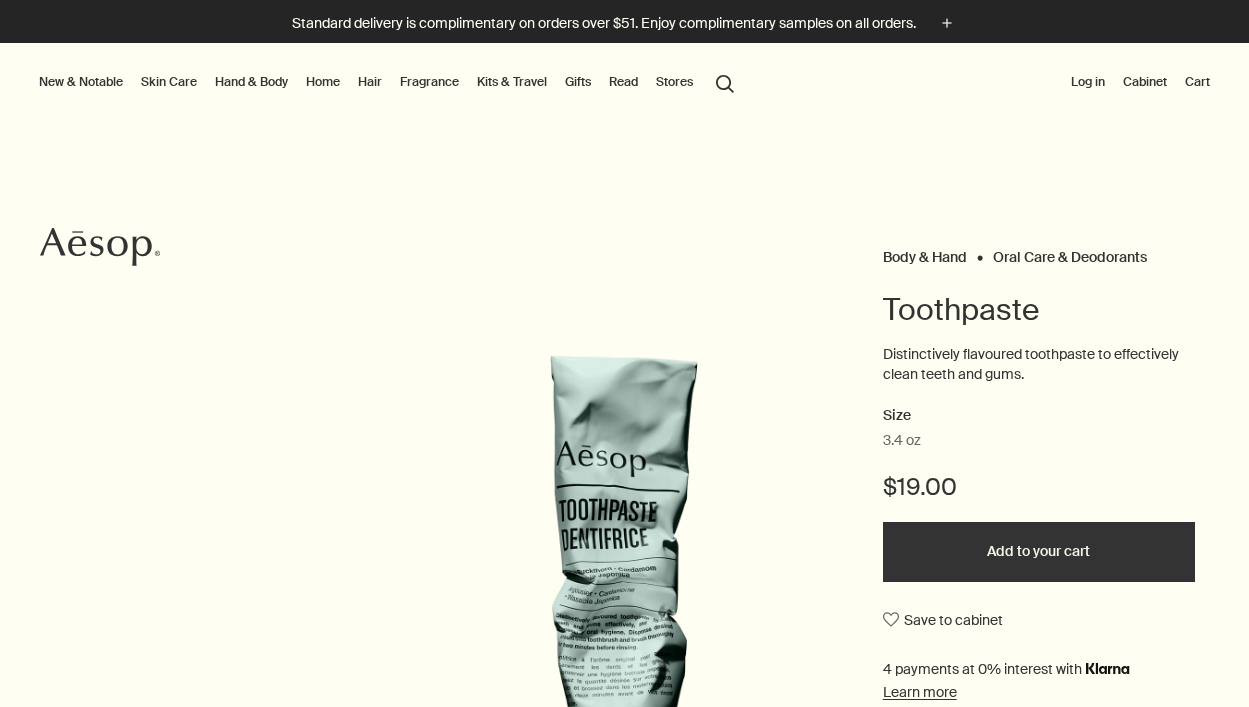 scroll, scrollTop: 0, scrollLeft: 0, axis: both 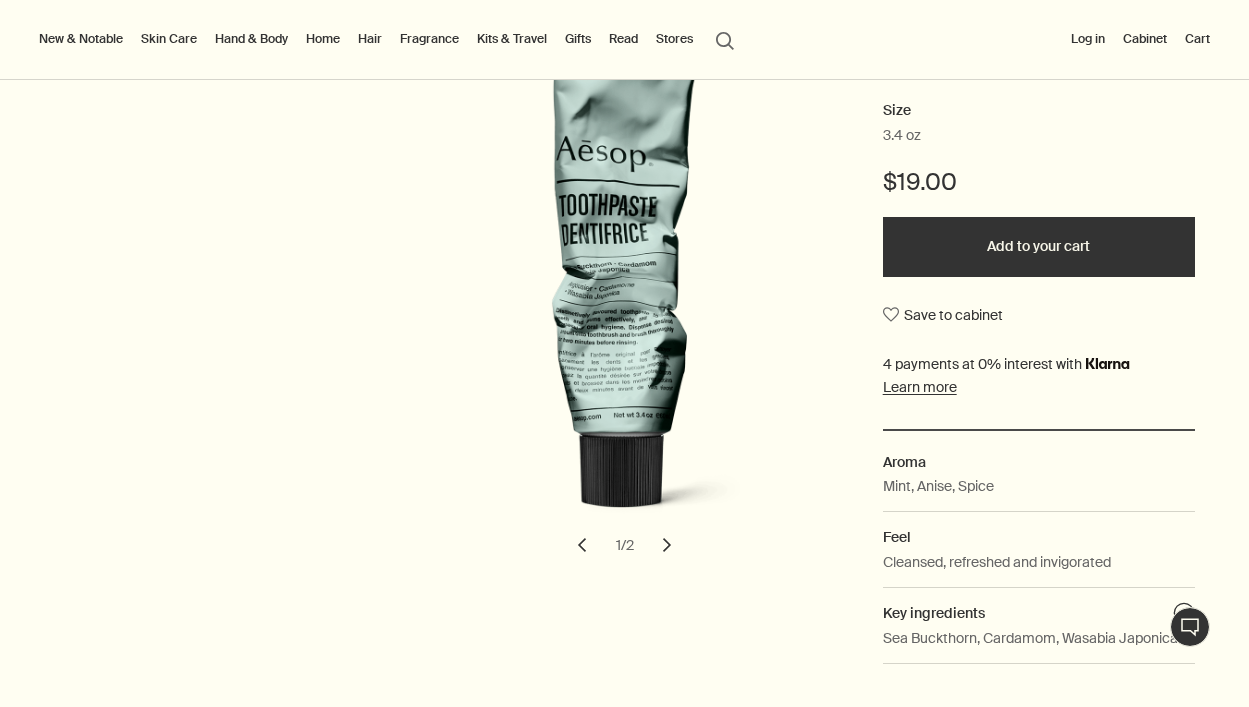 click on "chevron" at bounding box center (667, 545) 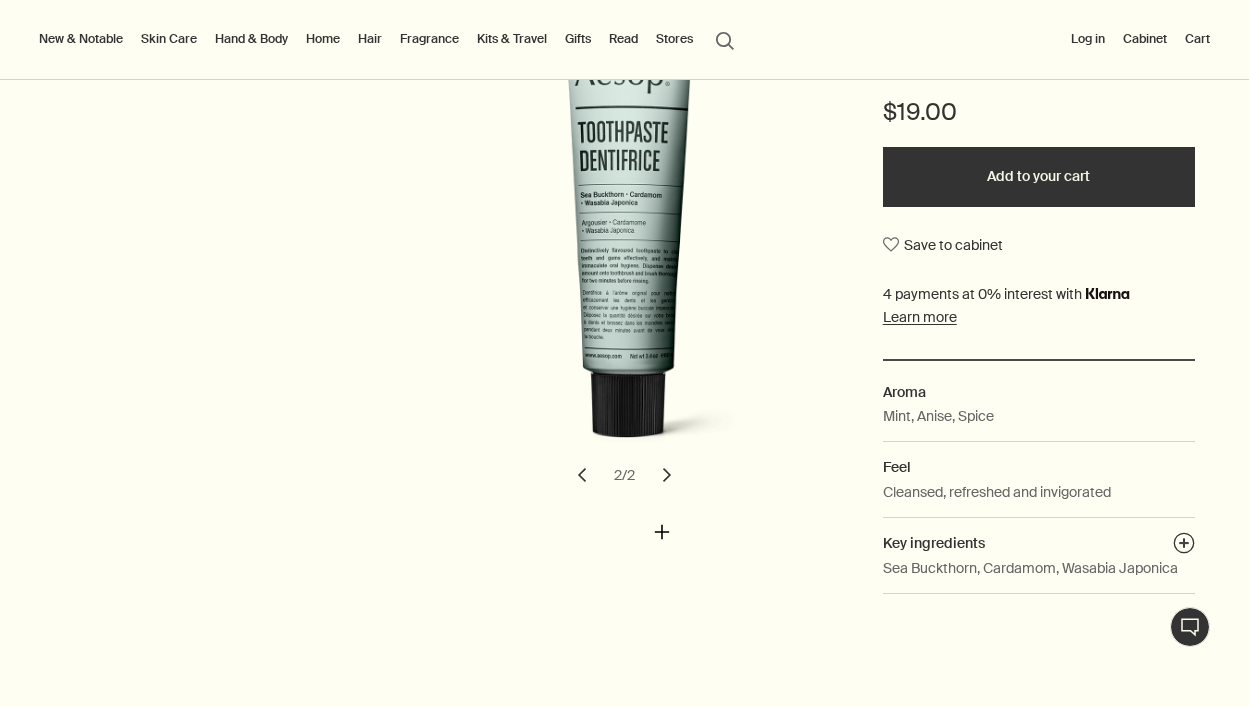 scroll, scrollTop: 384, scrollLeft: 0, axis: vertical 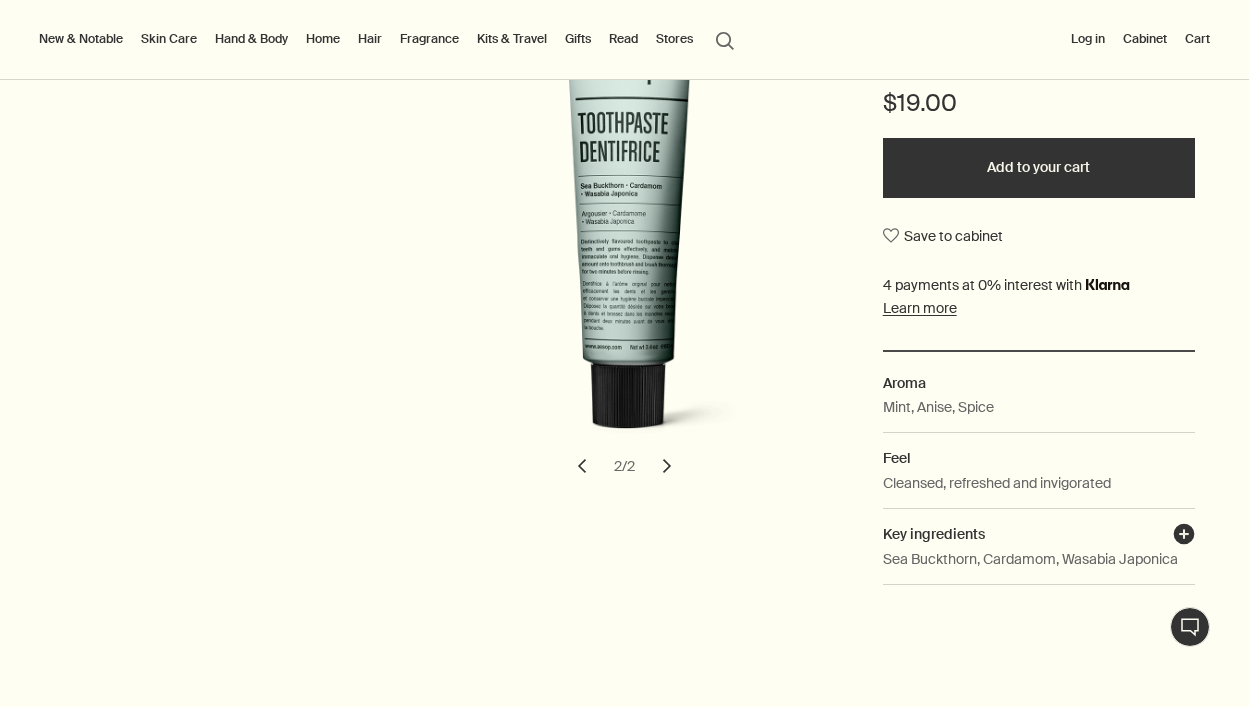 click on "plusAndCloseWithCircle" at bounding box center (1184, 537) 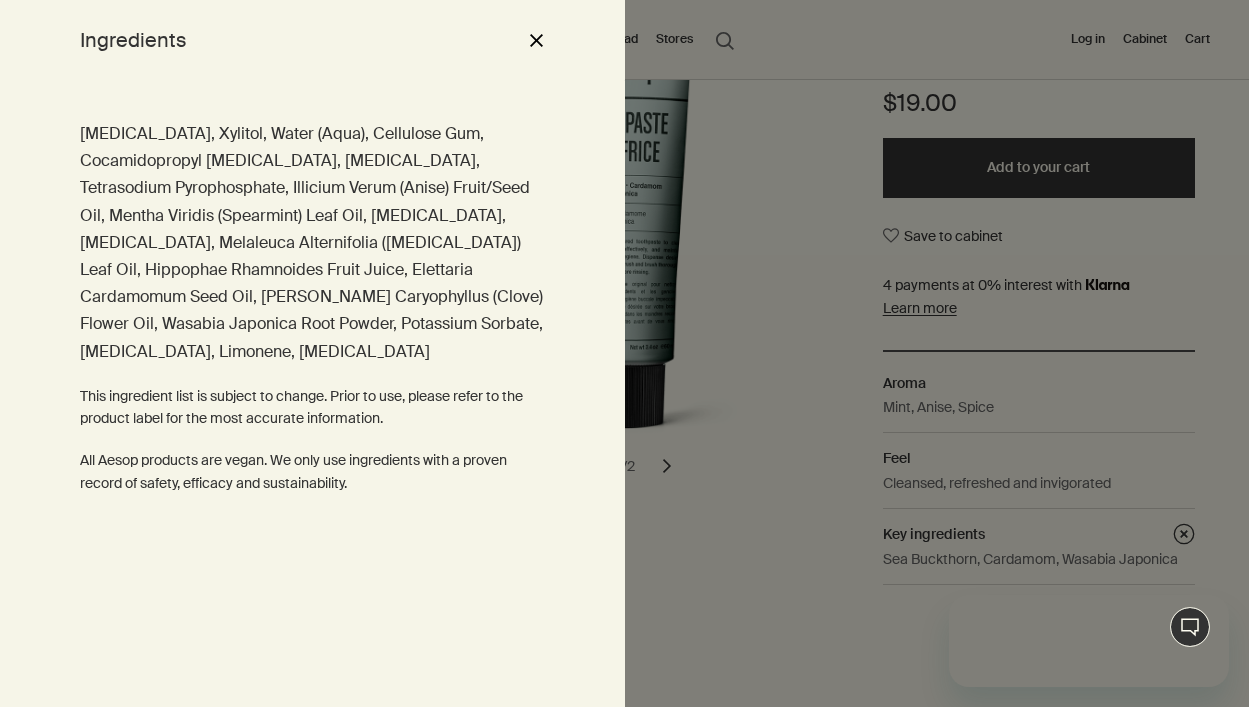 scroll, scrollTop: 0, scrollLeft: 0, axis: both 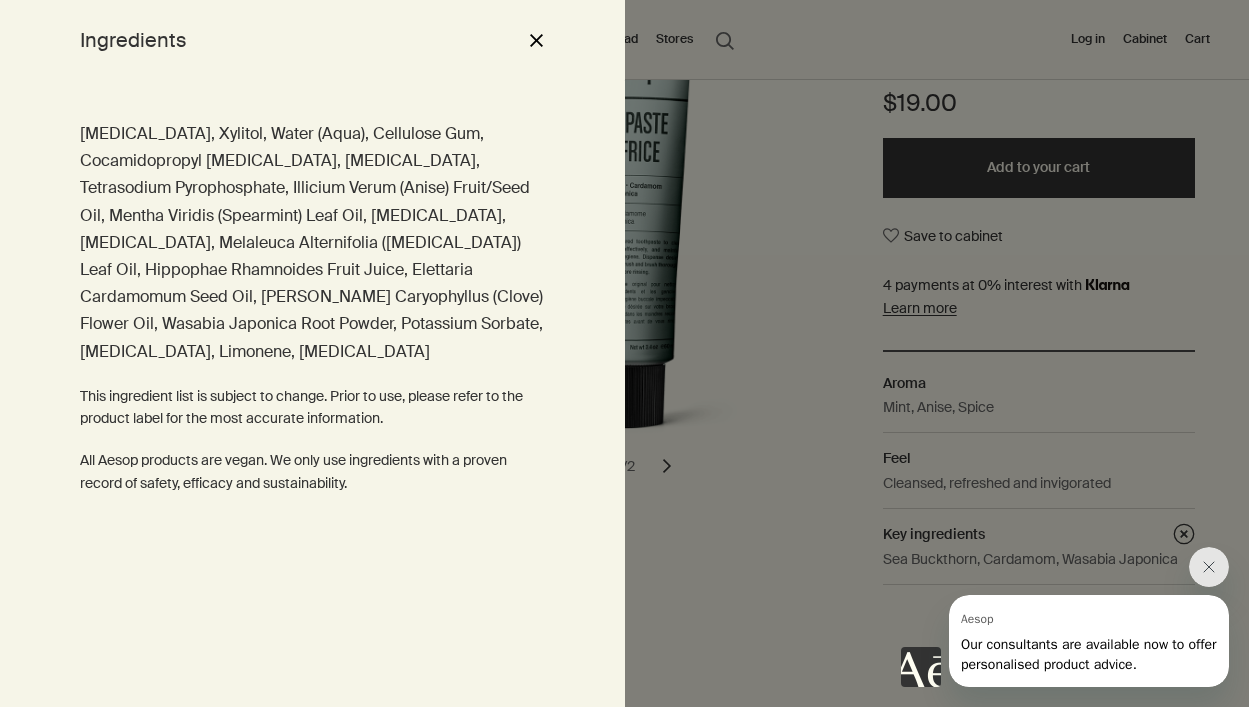 click on "close" at bounding box center [536, 40] 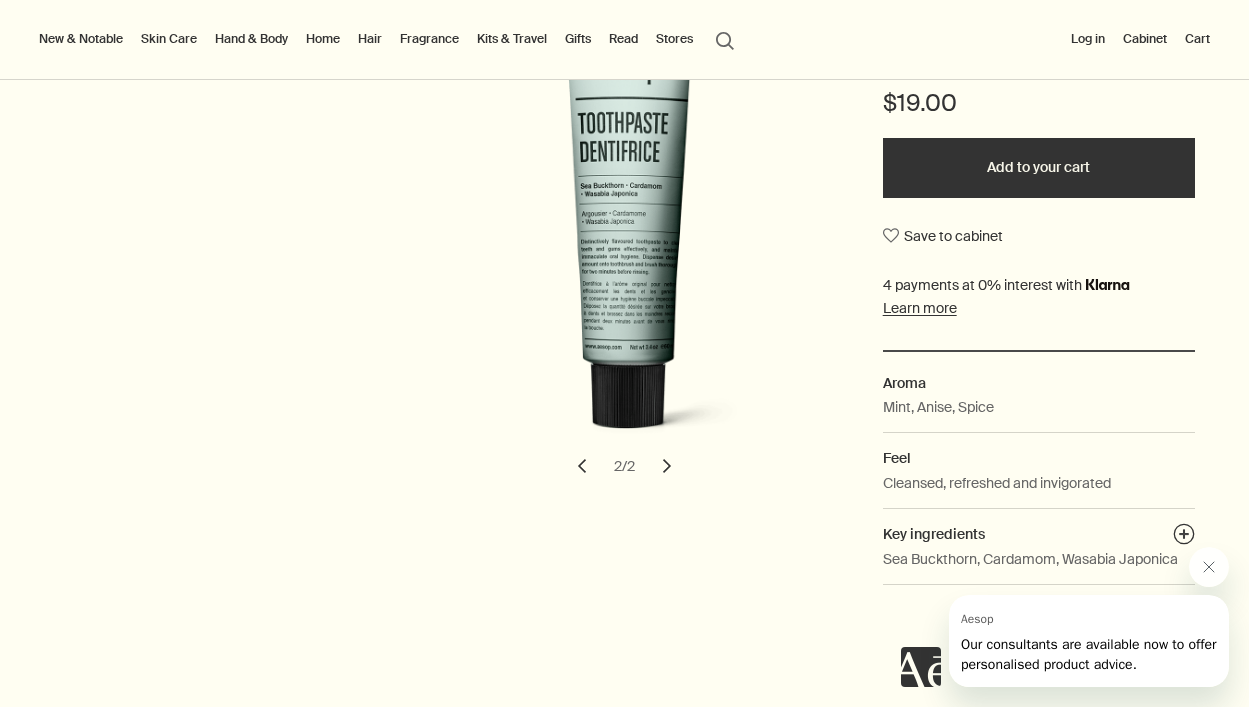 click on "New & Notable" at bounding box center [81, 39] 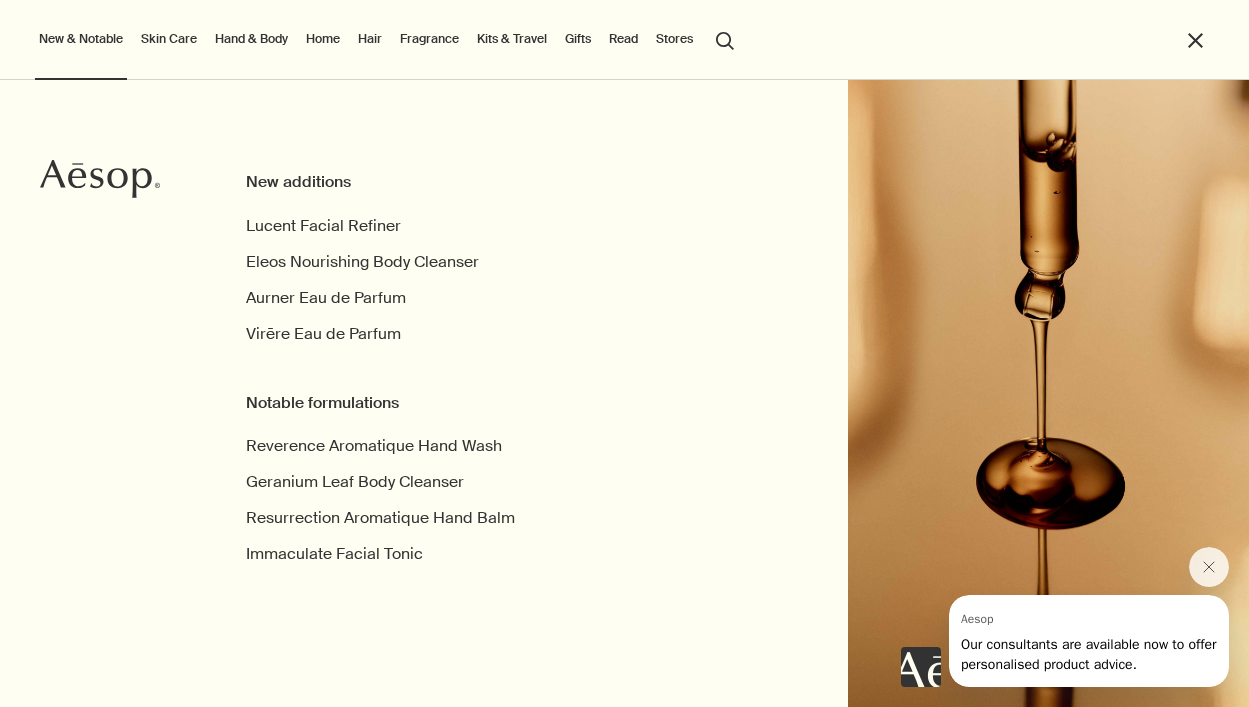click on "Skin Care" at bounding box center [169, 39] 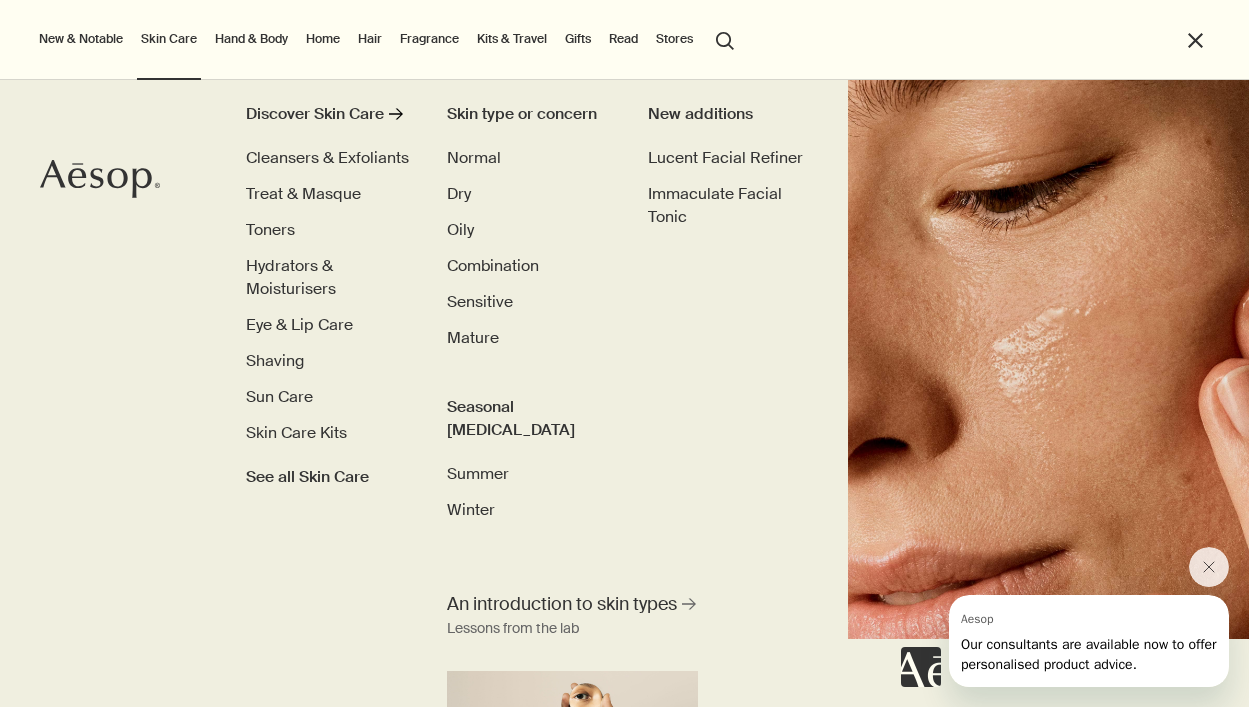 scroll, scrollTop: 104, scrollLeft: 0, axis: vertical 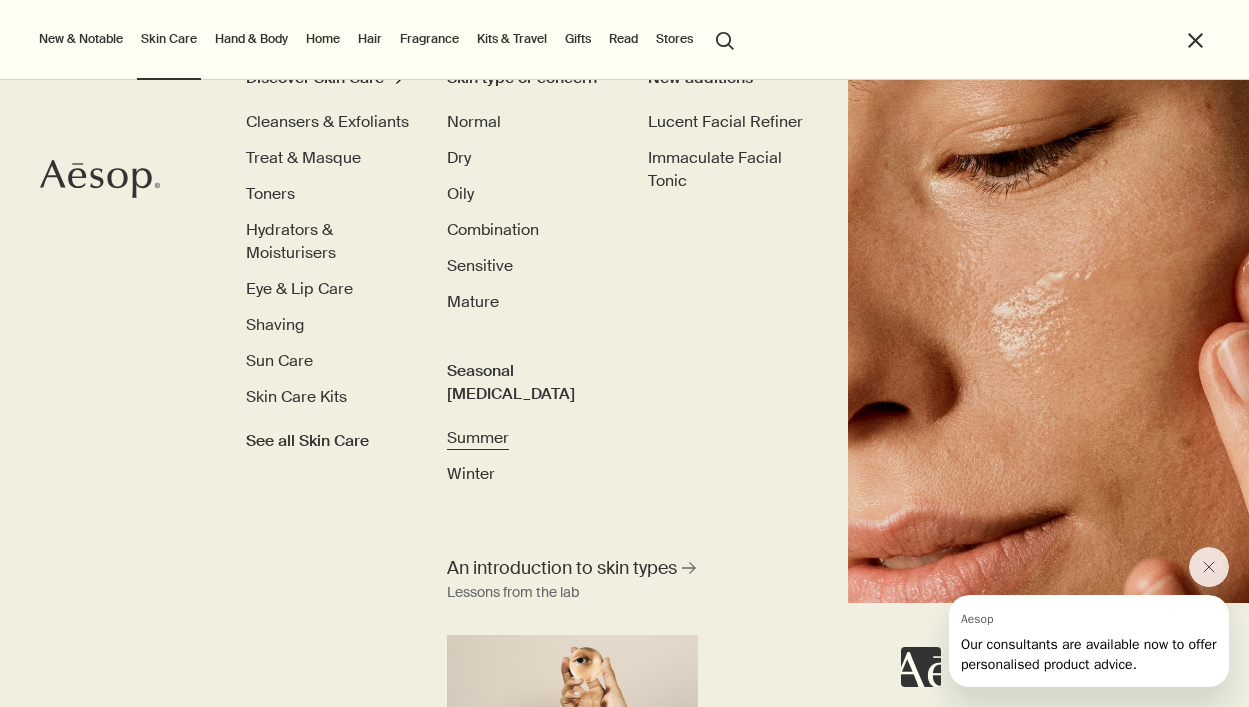 click on "Summer" at bounding box center [478, 437] 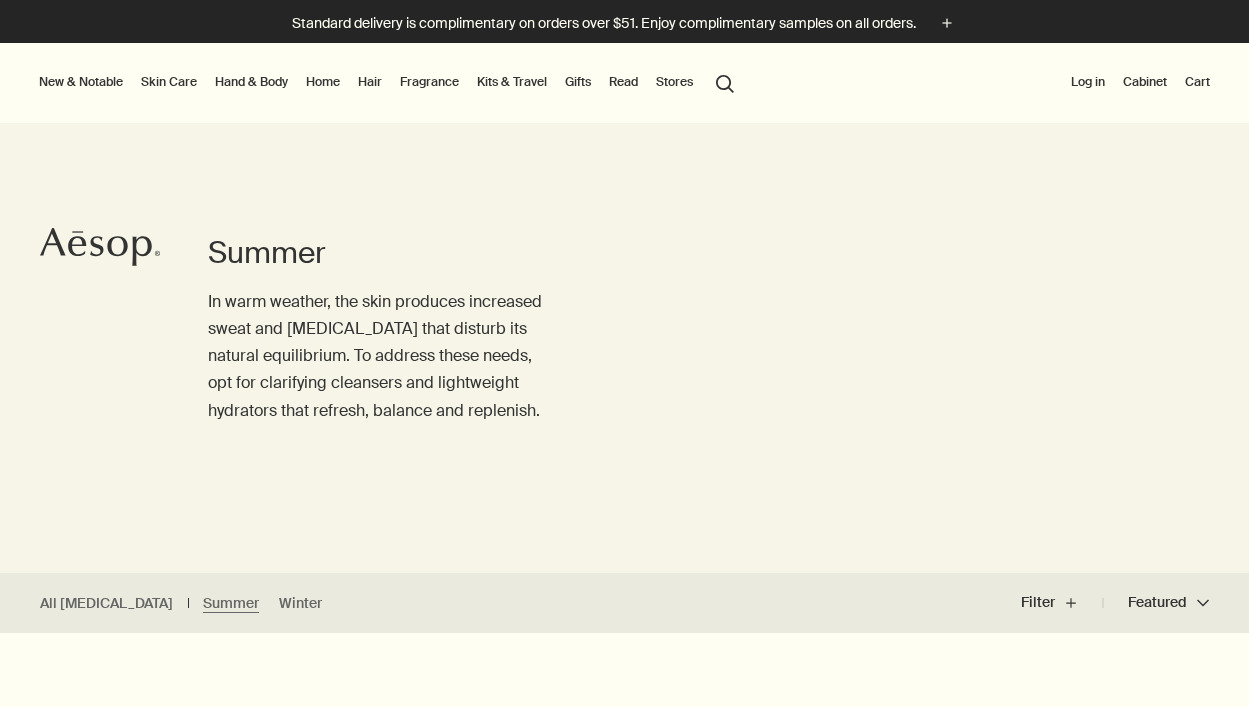 scroll, scrollTop: 0, scrollLeft: 0, axis: both 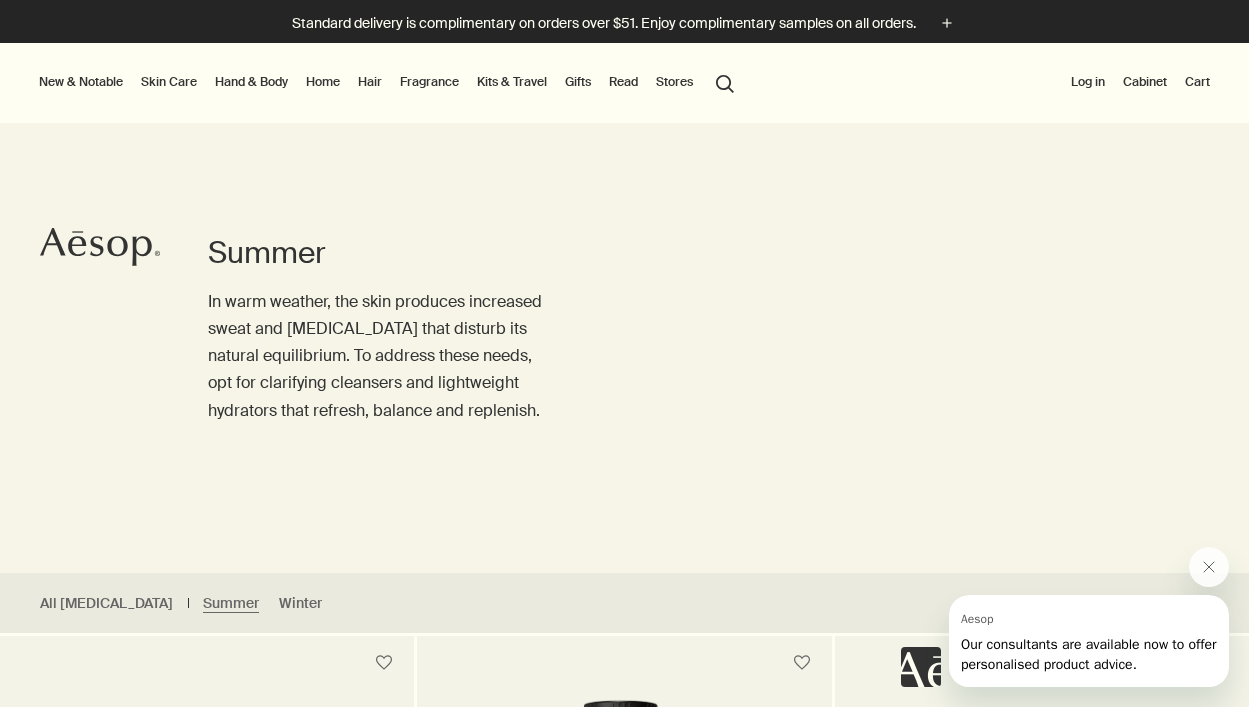 click on "search Search" at bounding box center [725, 82] 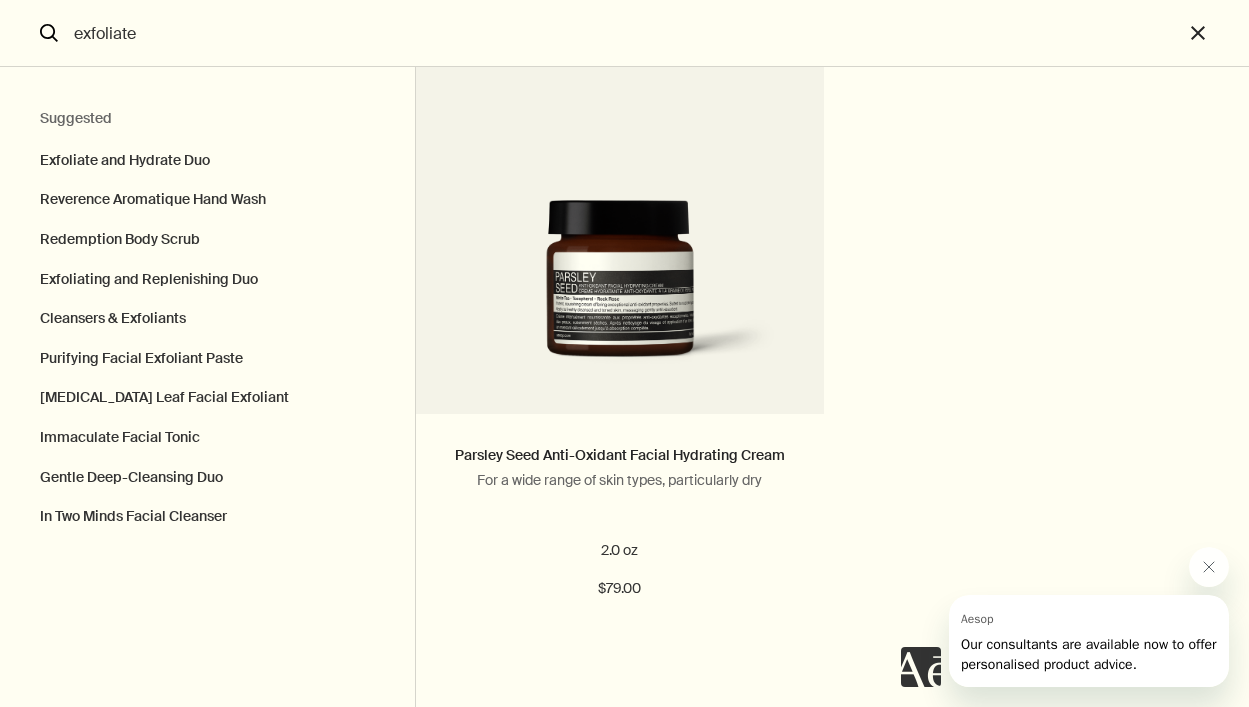 scroll, scrollTop: 10459, scrollLeft: 0, axis: vertical 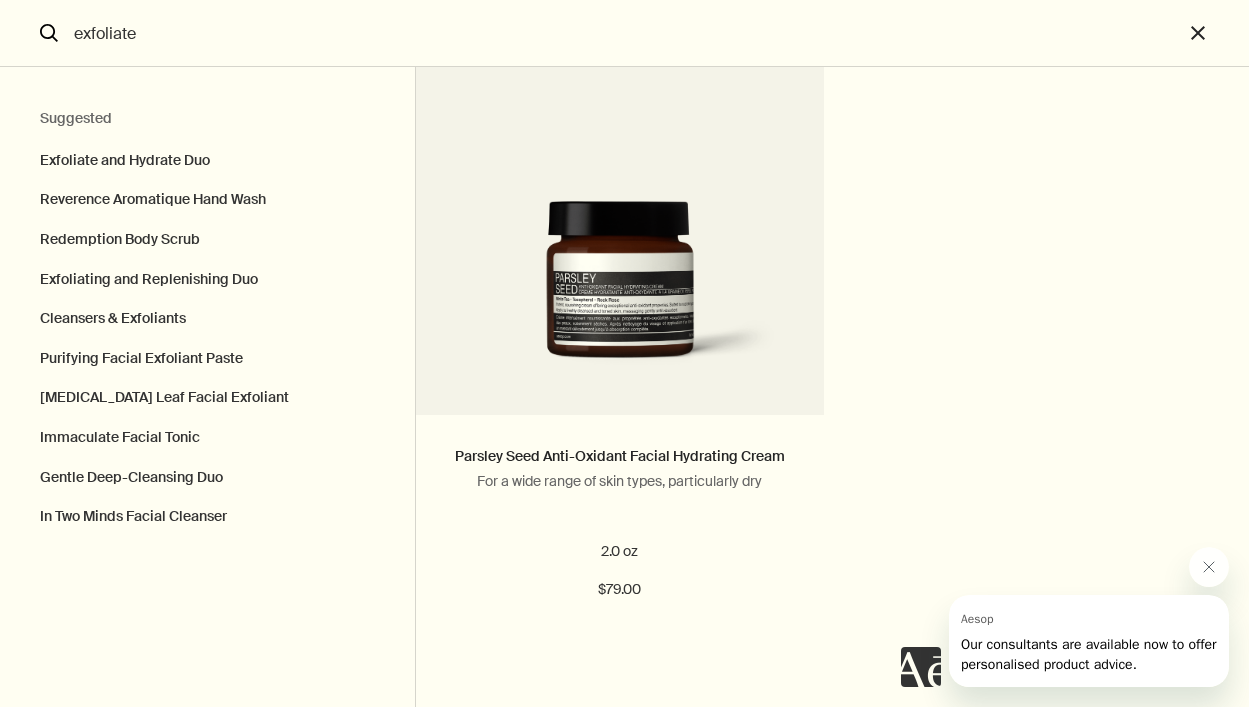 drag, startPoint x: 167, startPoint y: 23, endPoint x: 4, endPoint y: 24, distance: 163.00307 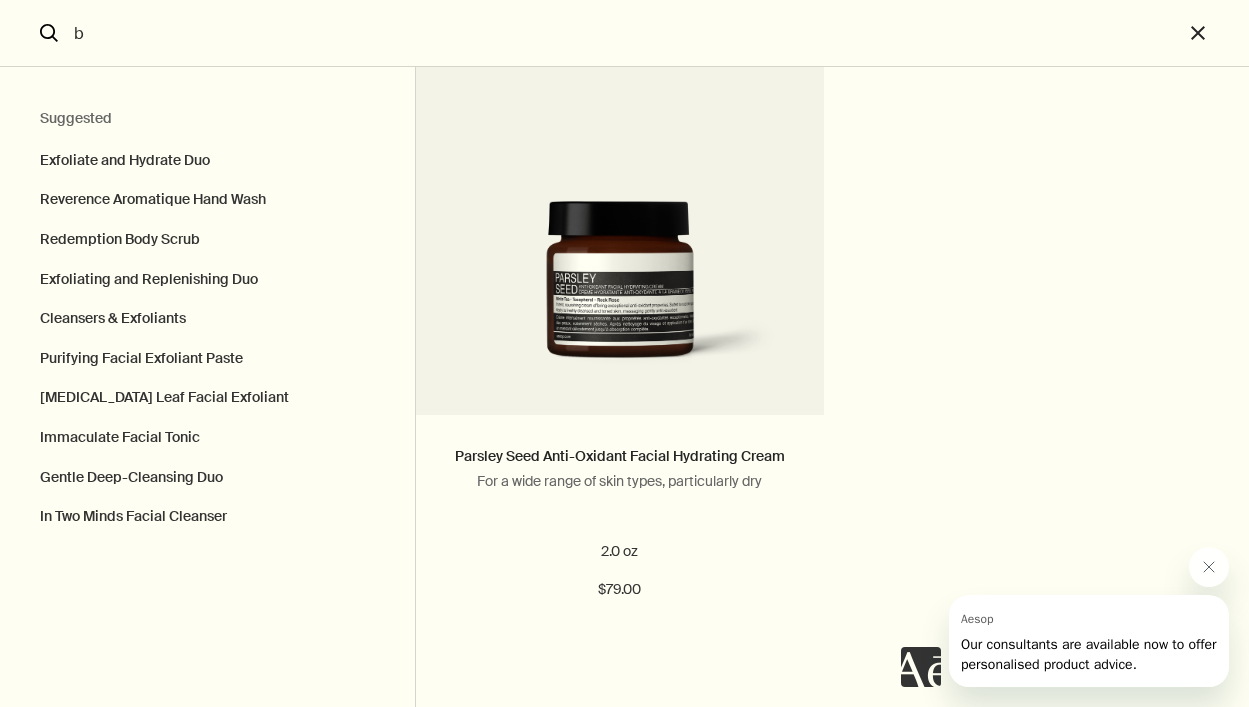 scroll, scrollTop: 0, scrollLeft: 0, axis: both 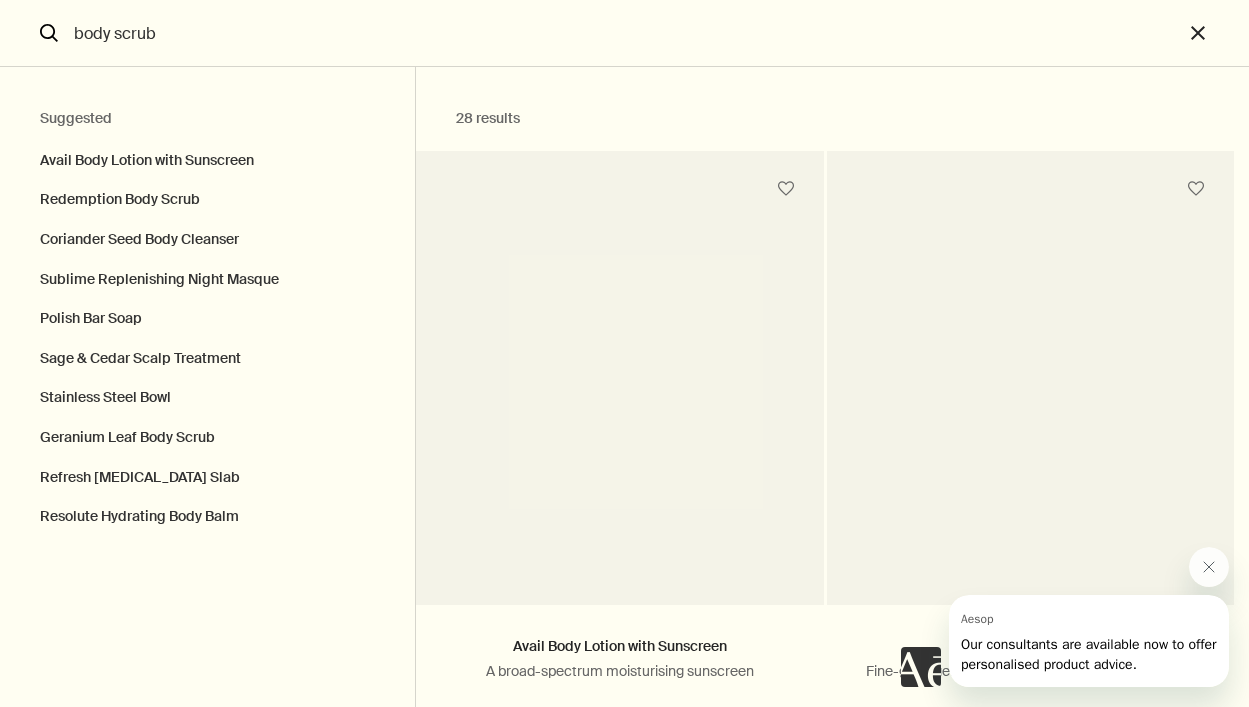 type on "body scrub" 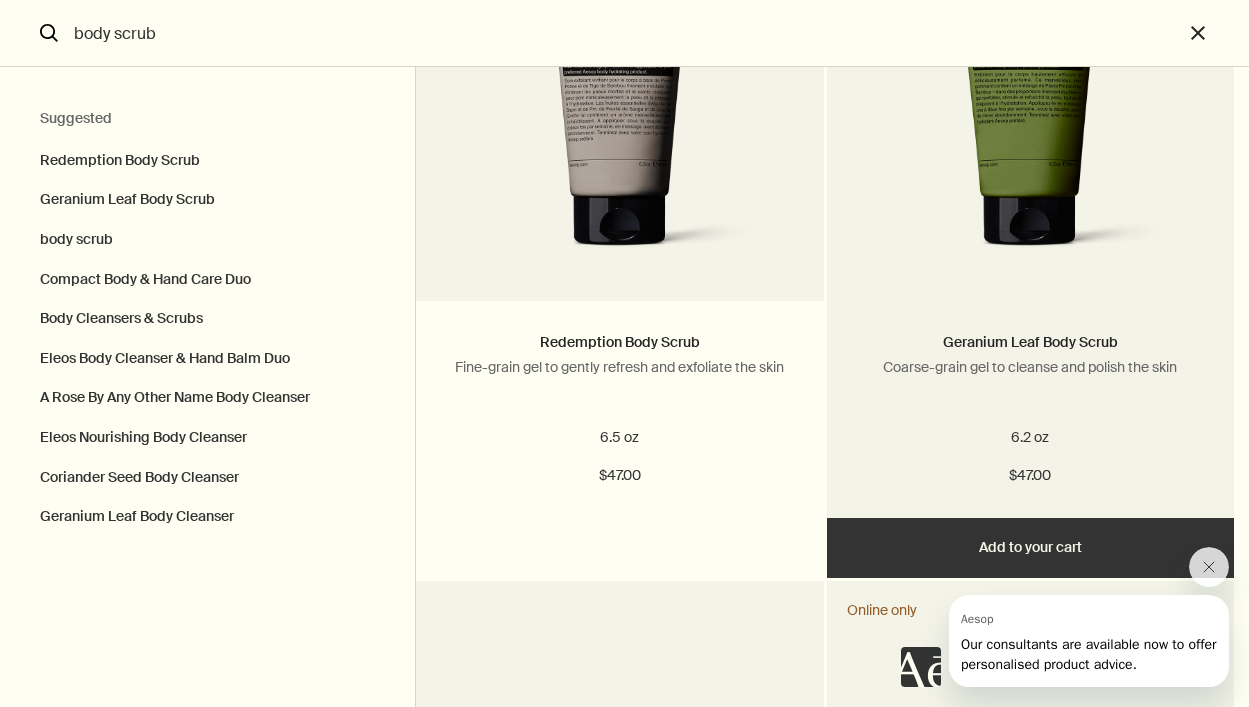 scroll, scrollTop: 322, scrollLeft: 0, axis: vertical 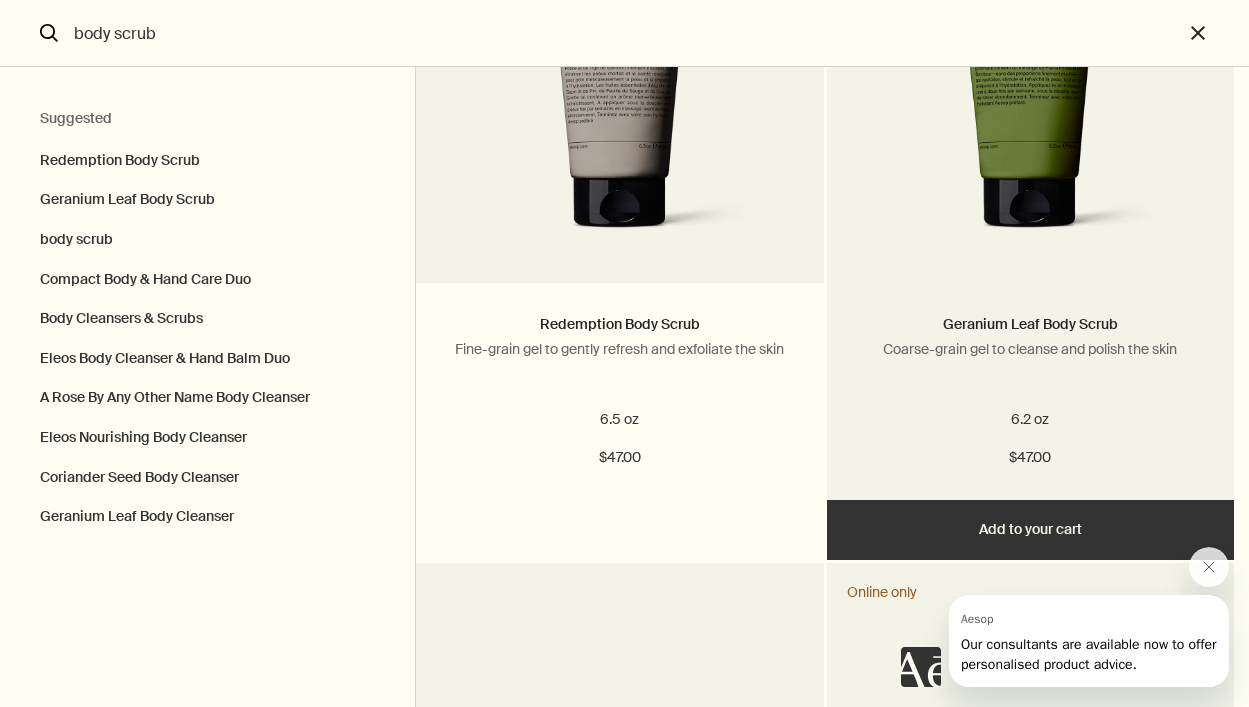 click on "Add Add to your cart" at bounding box center (1030, 530) 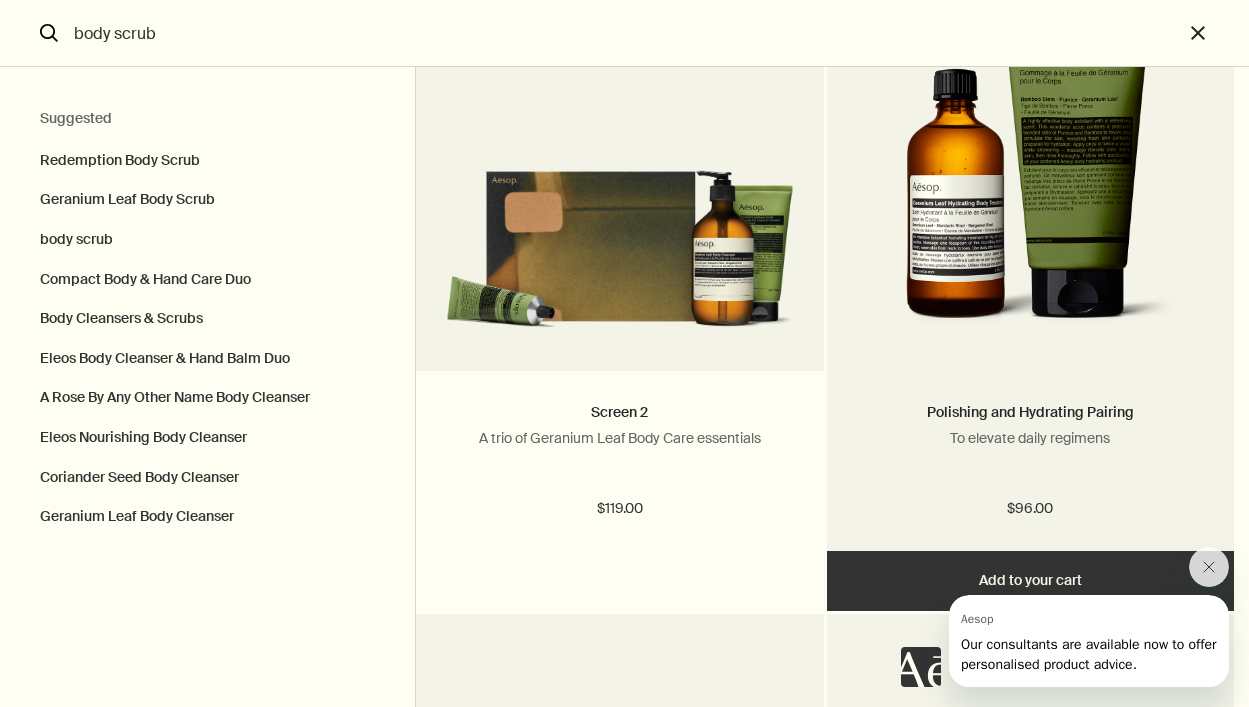 scroll, scrollTop: 3853, scrollLeft: 0, axis: vertical 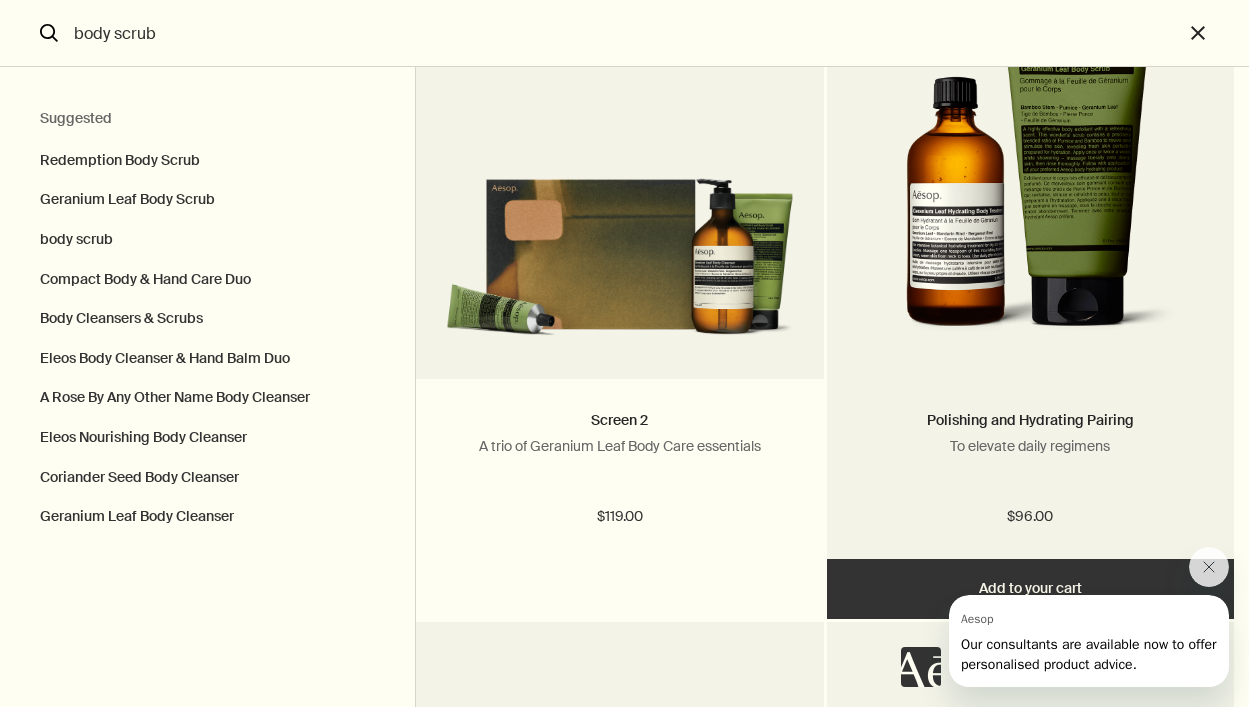 click at bounding box center (1030, 164) 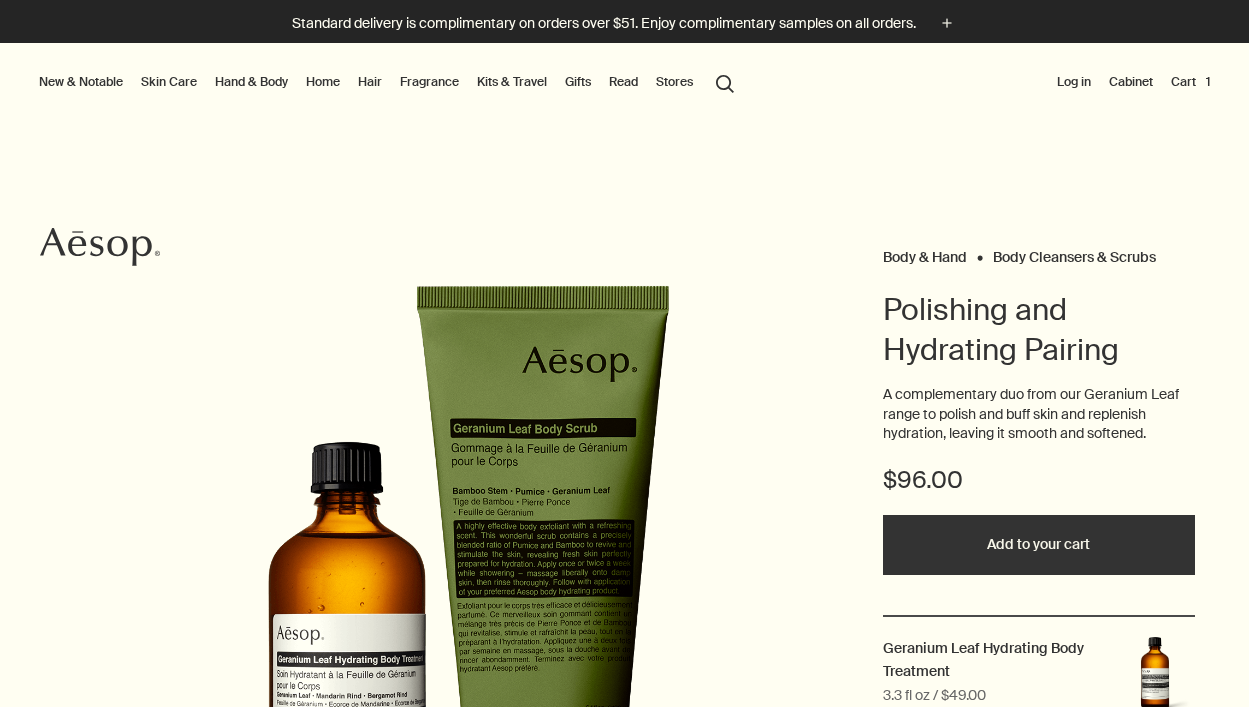 scroll, scrollTop: 0, scrollLeft: 0, axis: both 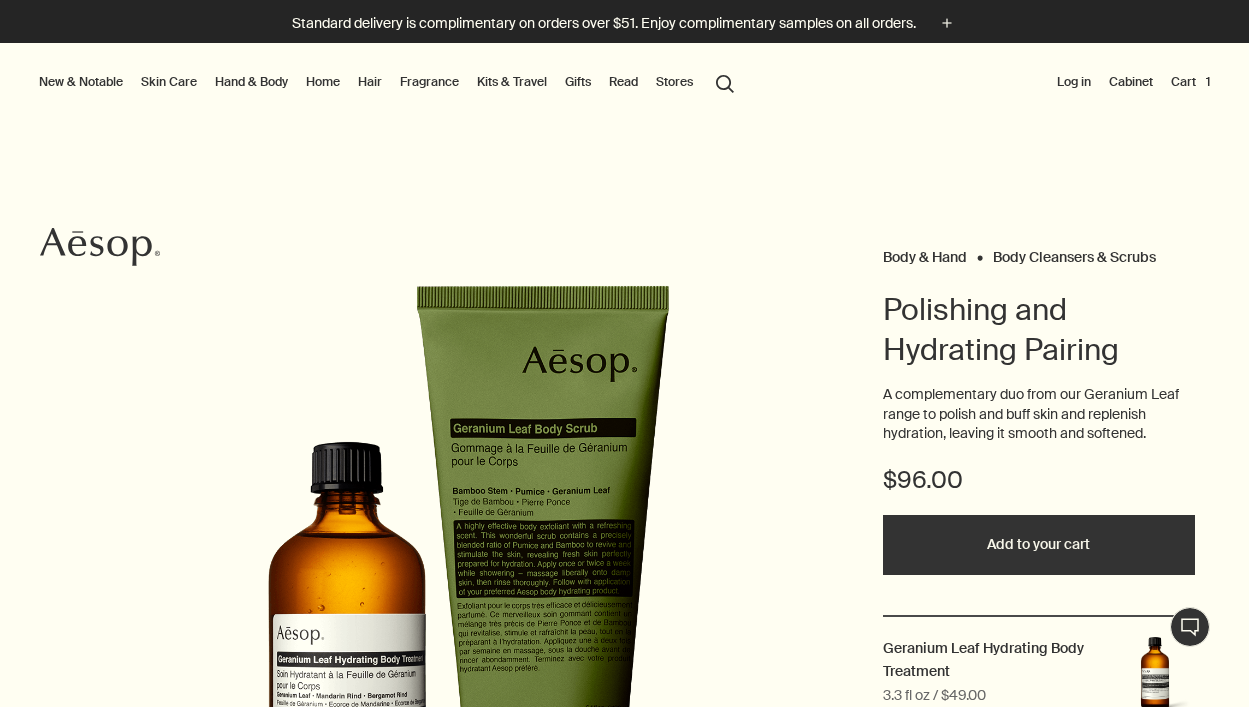 click on "Hair" at bounding box center (370, 82) 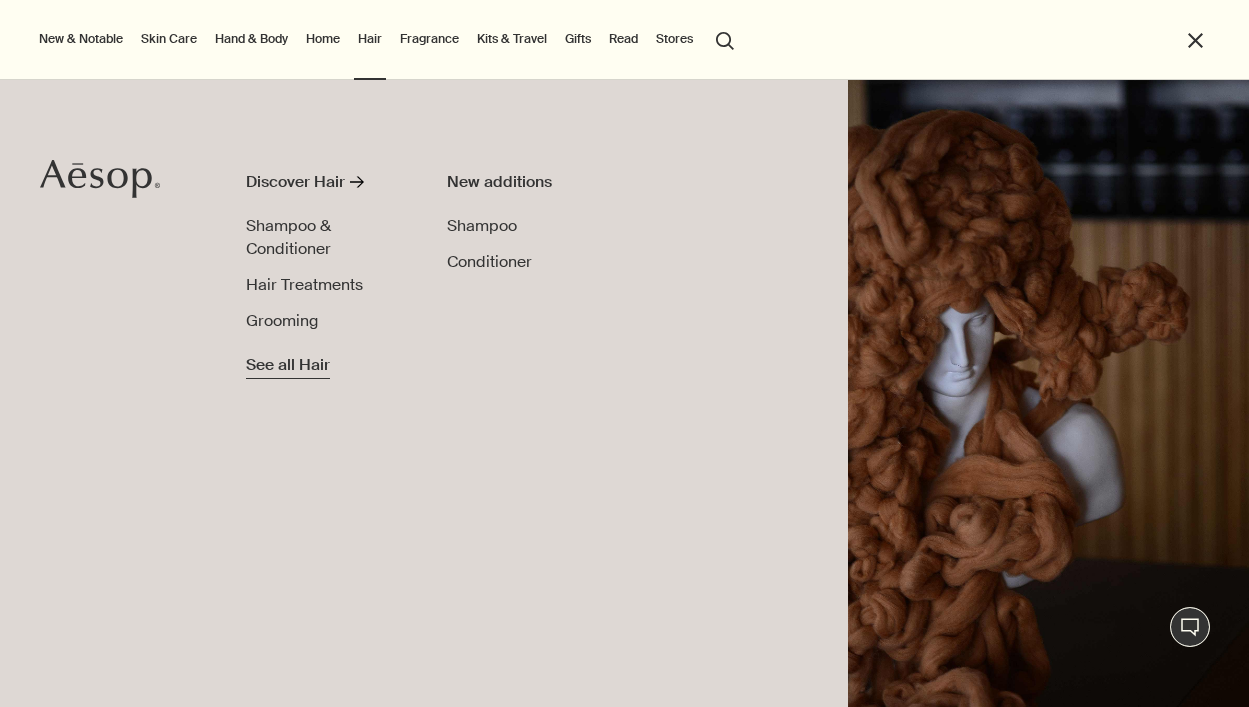 click on "See all Hair" at bounding box center [288, 365] 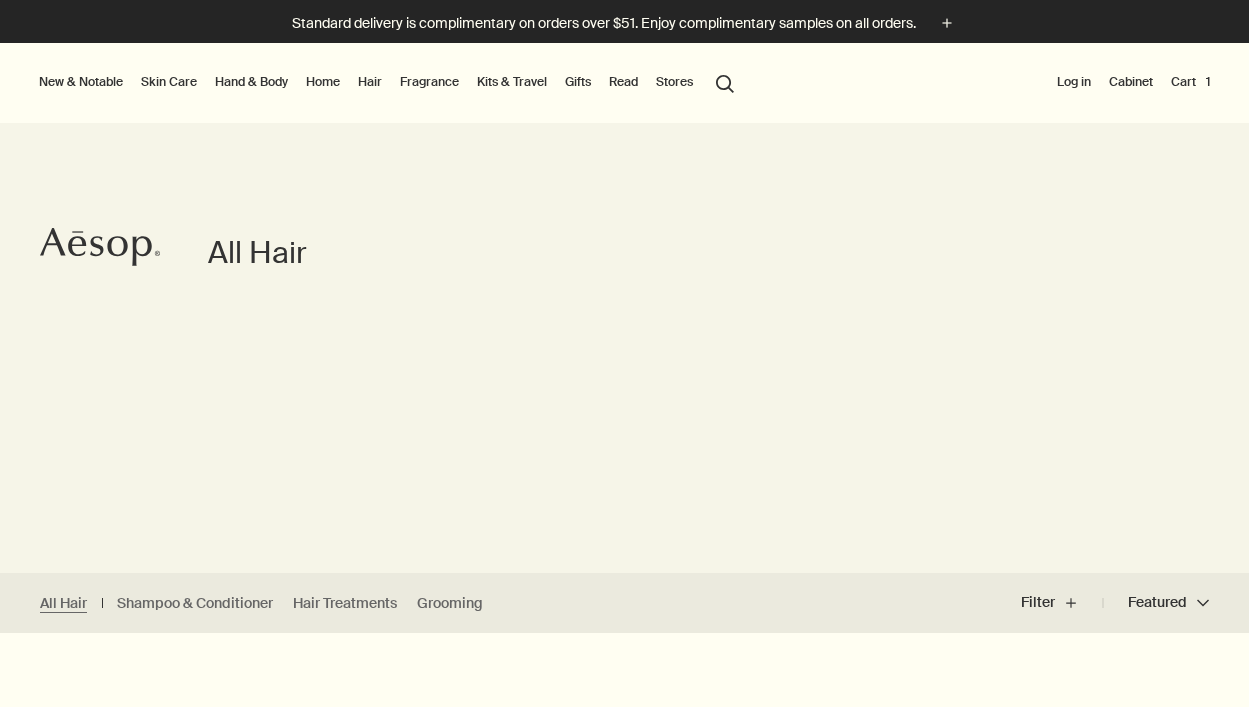 scroll, scrollTop: 7, scrollLeft: 0, axis: vertical 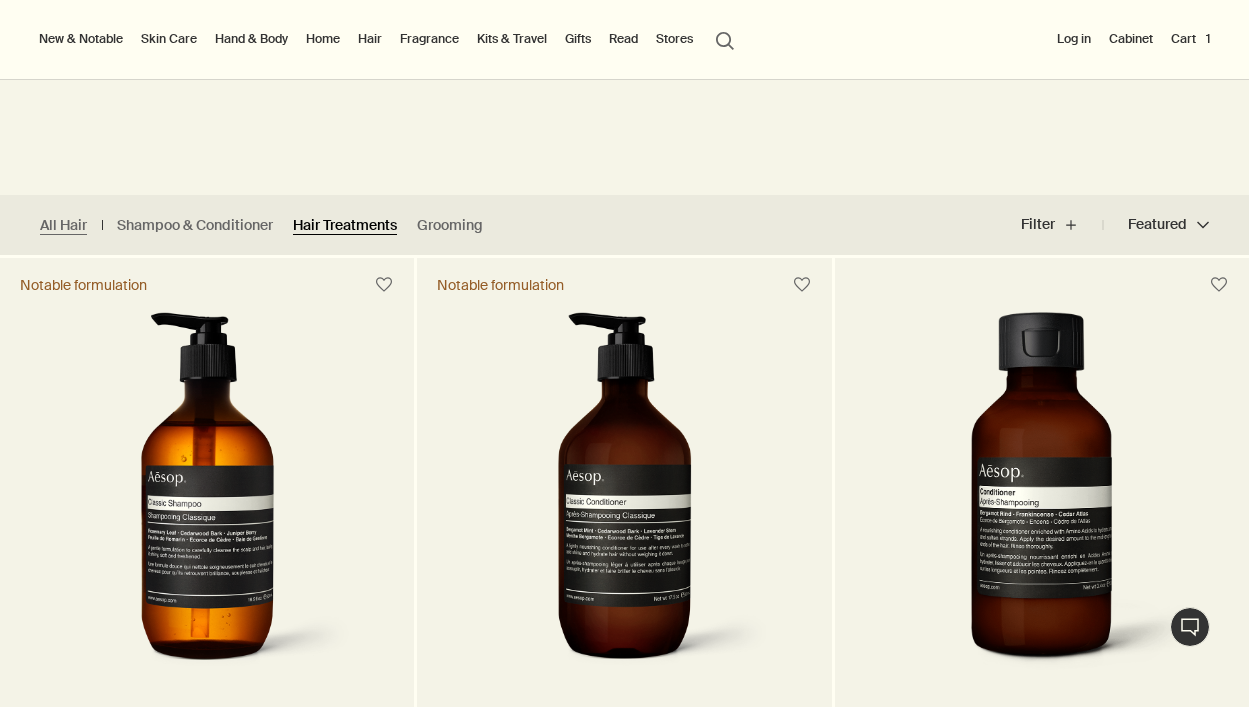 click on "Hair Treatments" at bounding box center [345, 225] 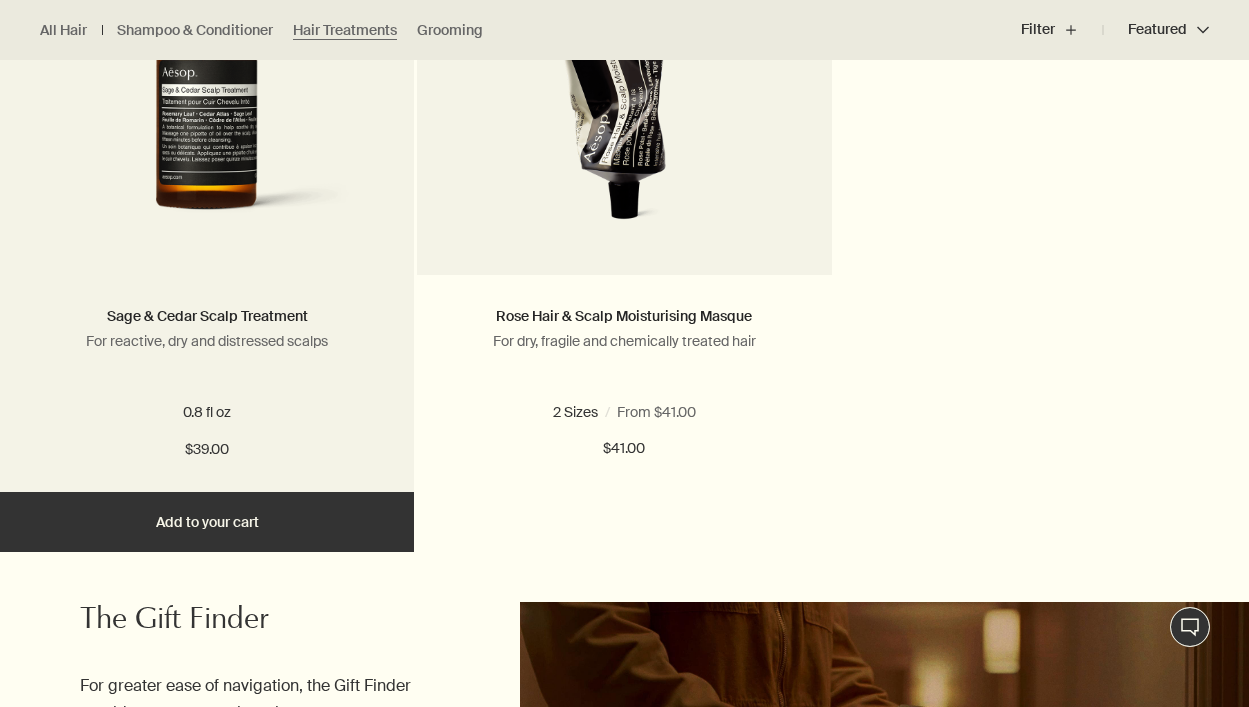 scroll, scrollTop: 843, scrollLeft: 0, axis: vertical 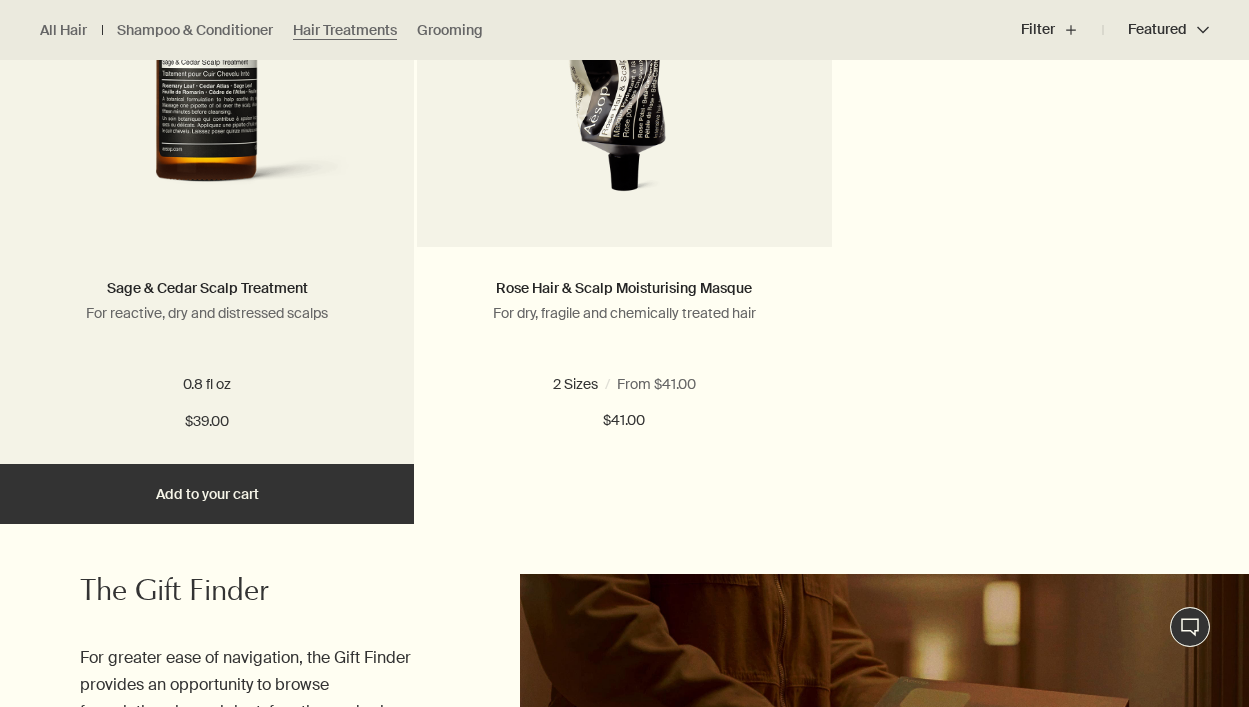 click on "Add Add to your cart" at bounding box center (207, 494) 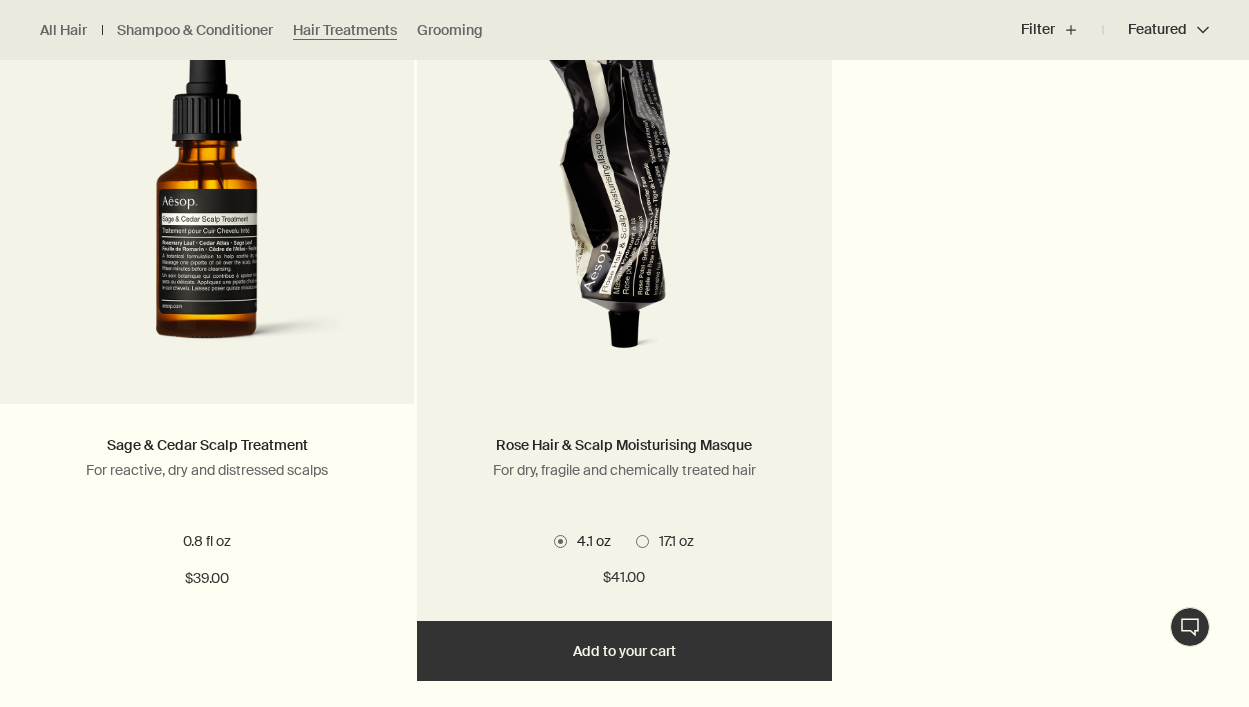 scroll, scrollTop: 737, scrollLeft: 0, axis: vertical 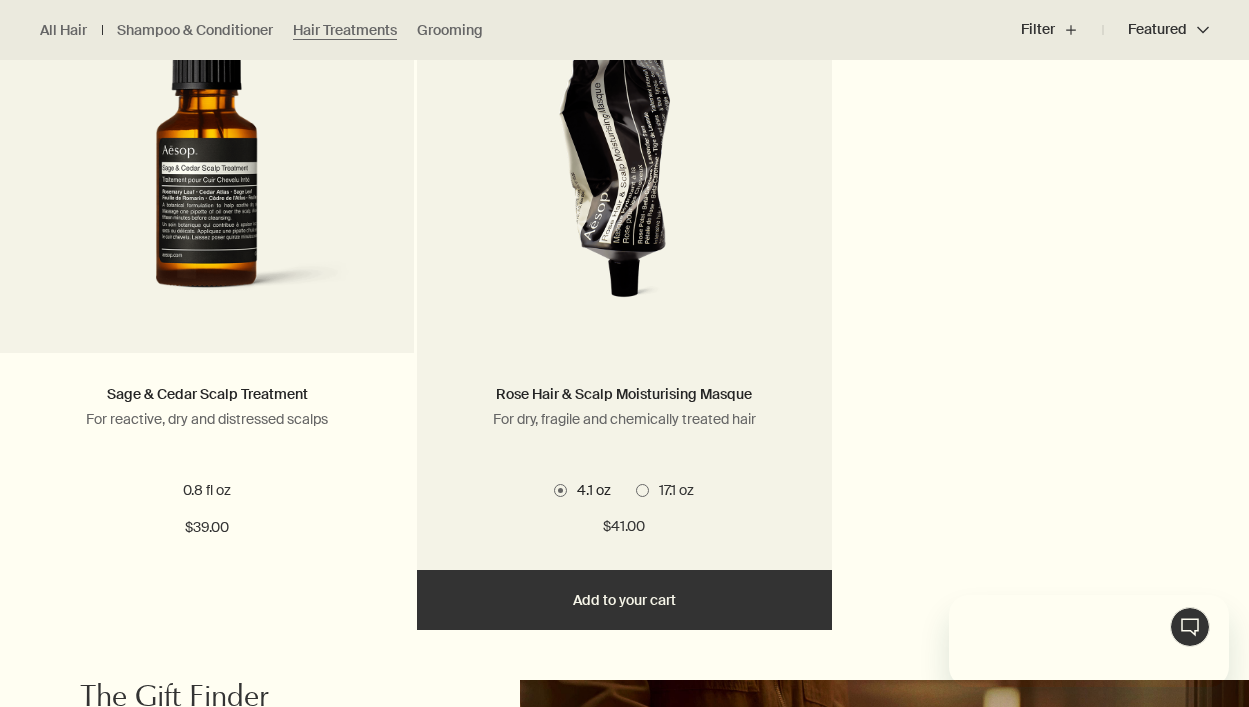 click on "Add Add to your cart" at bounding box center [624, 600] 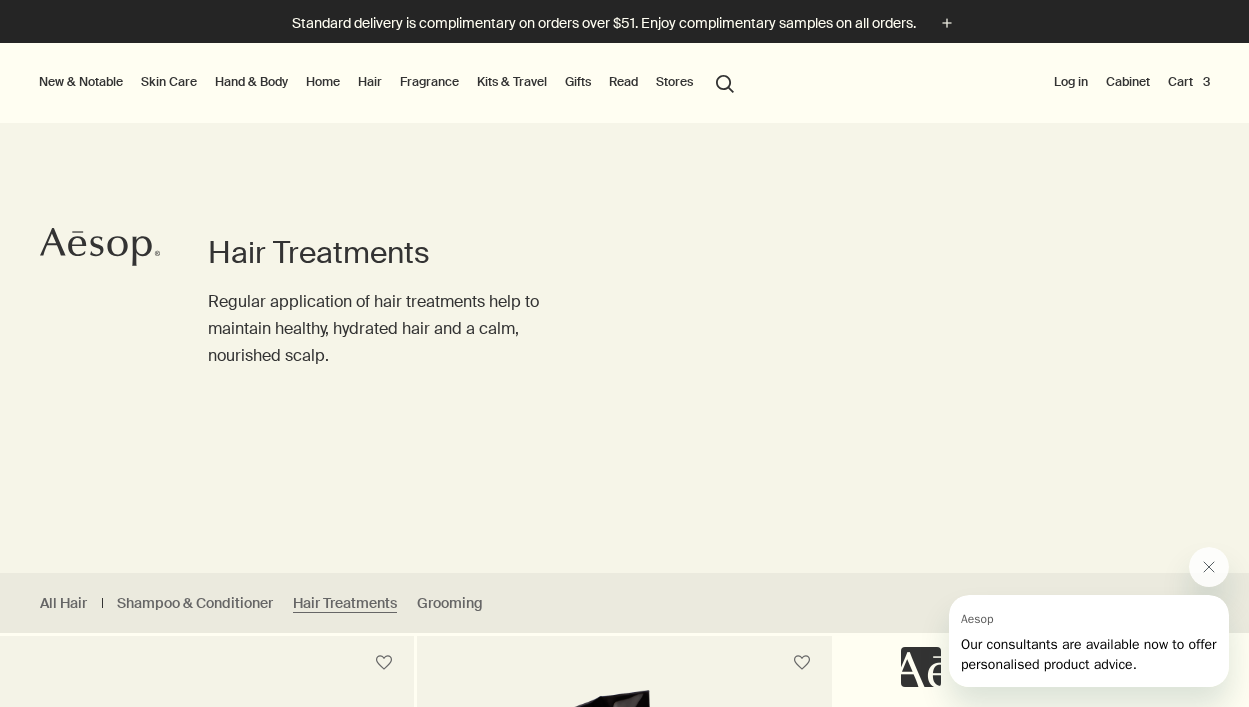 scroll, scrollTop: 0, scrollLeft: 0, axis: both 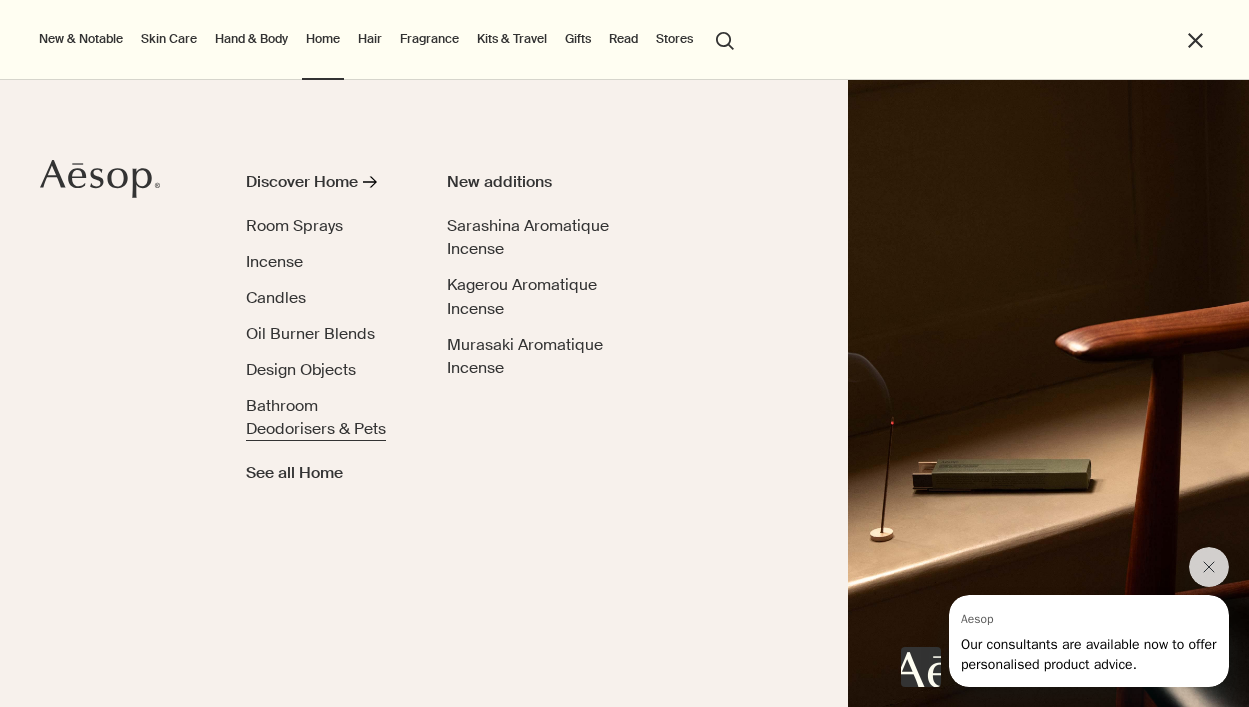 click on "Bathroom Deodorisers & Pets" at bounding box center (328, 417) 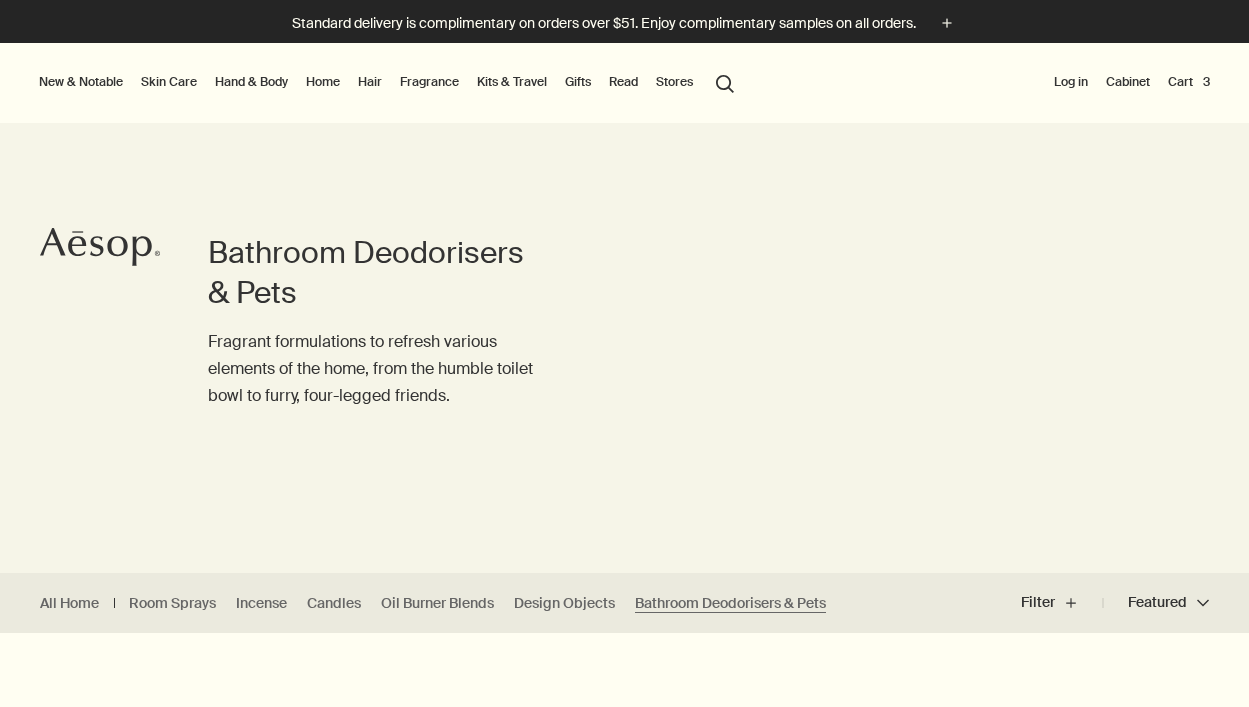 scroll, scrollTop: 25, scrollLeft: 0, axis: vertical 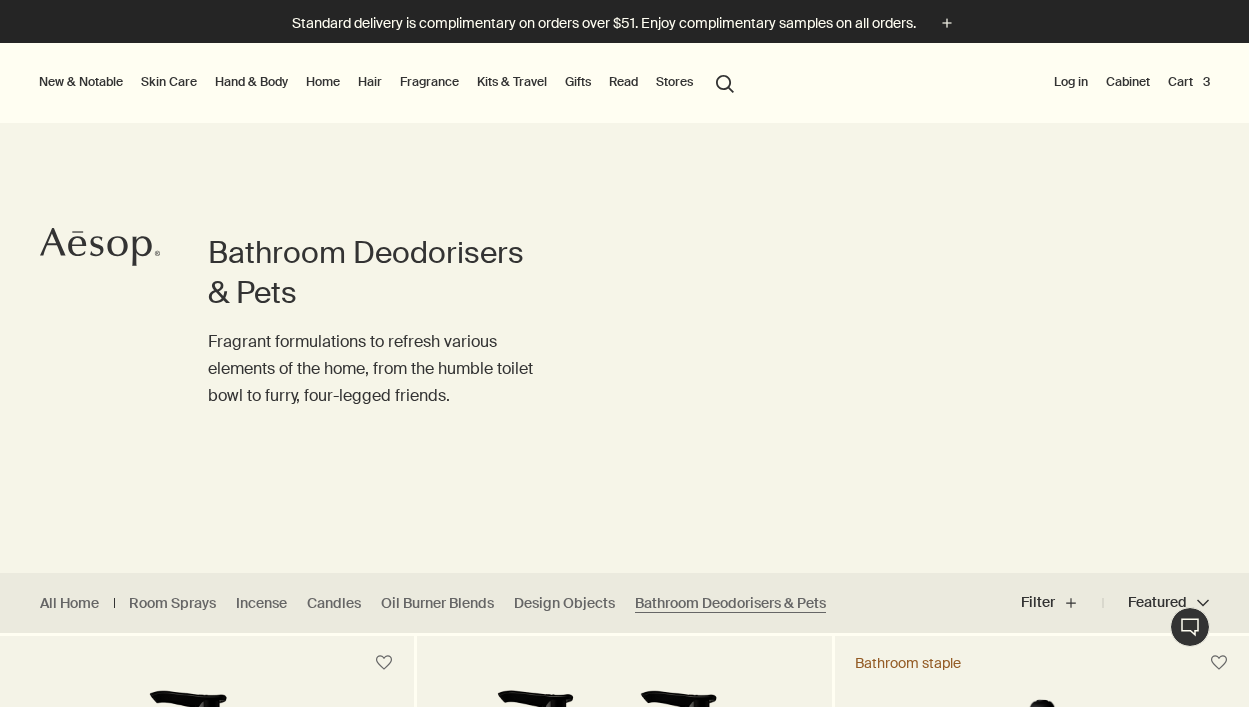 click on "Skin Care" at bounding box center [169, 82] 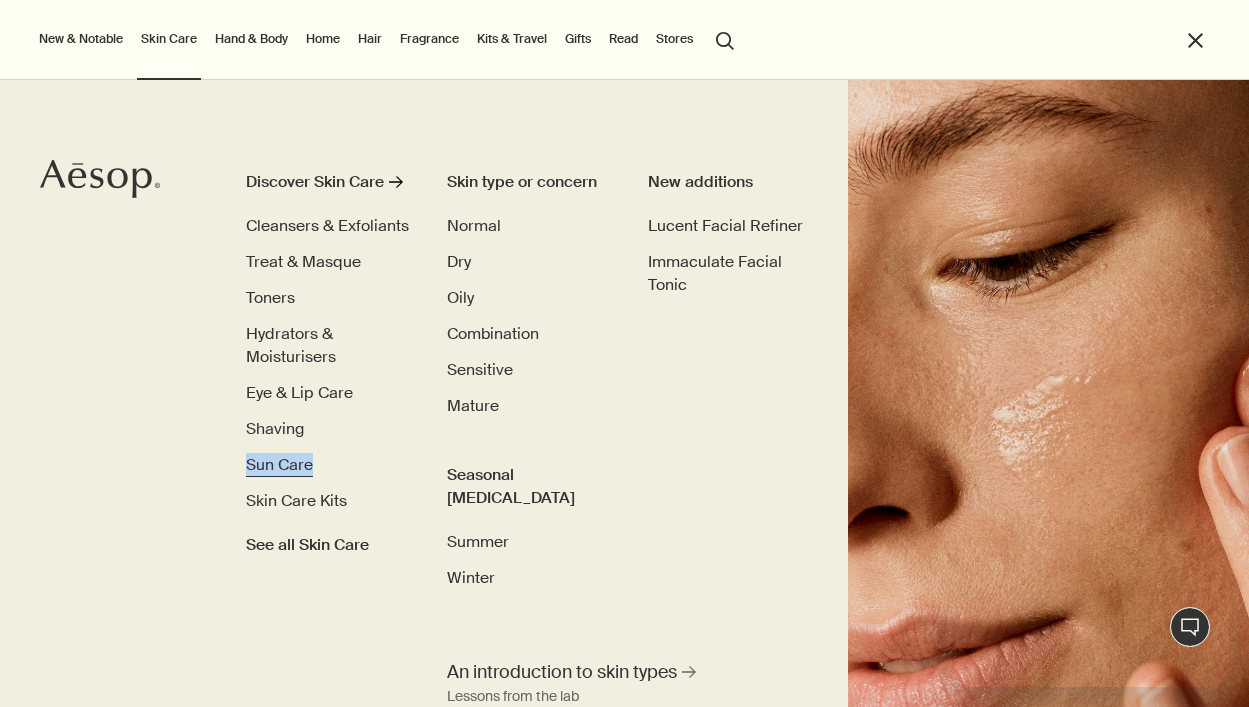 scroll, scrollTop: 0, scrollLeft: 0, axis: both 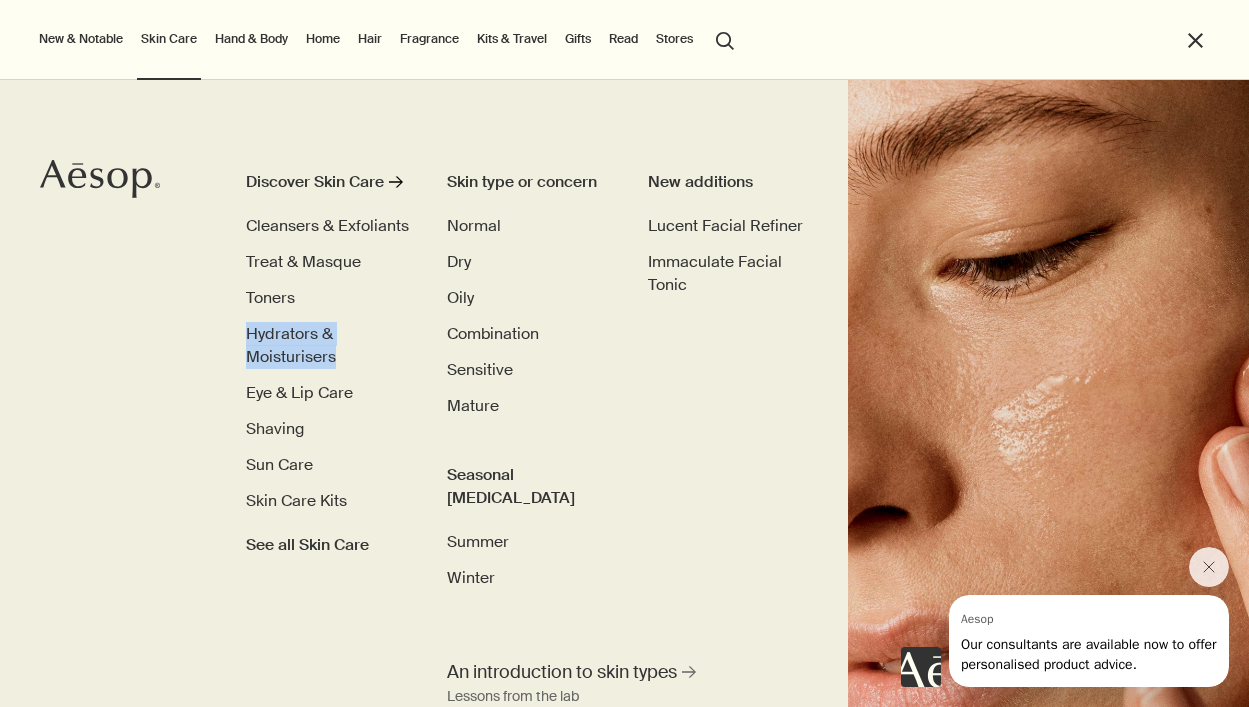 click on "Hand & Body" at bounding box center [251, 39] 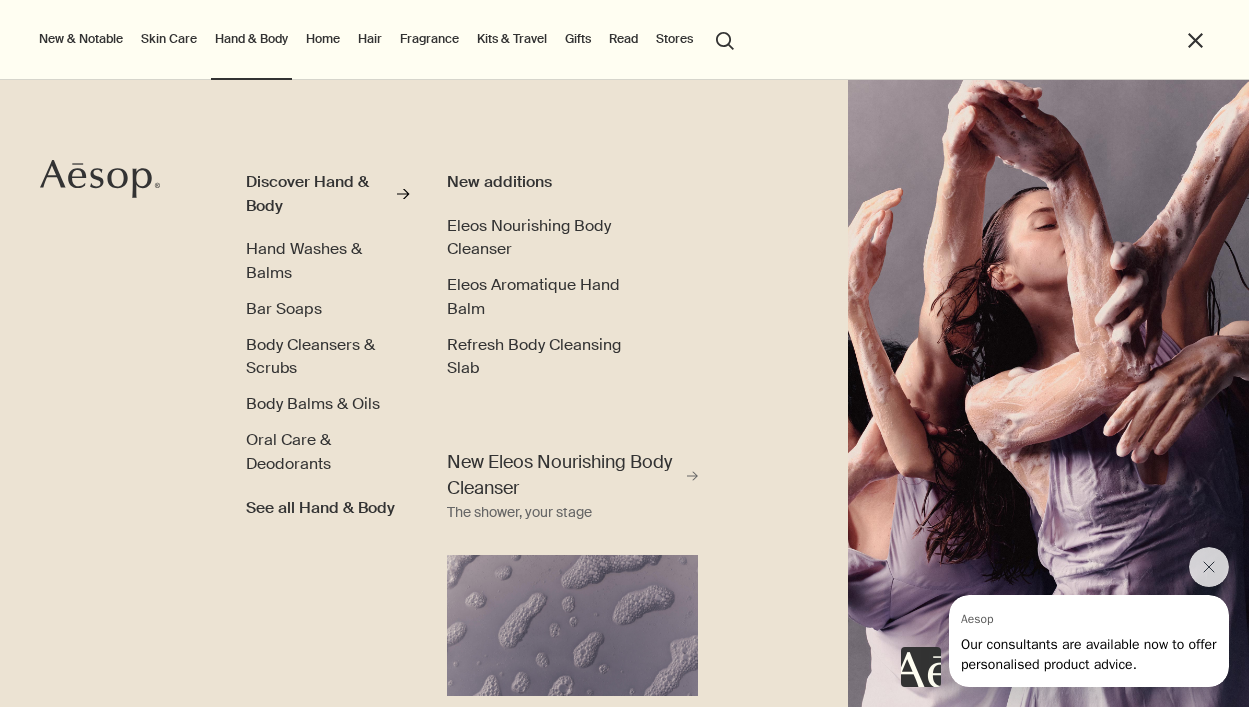 click on "Home Discover Home   rightArrow Room Sprays Incense Candles Oil Burner Blends Design Objects Bathroom Deodorisers & Pets See all Home New additions Sarashina Aromatique Incense Kagerou Aromatique Incense Murasaki Aromatique Incense" at bounding box center [323, 40] 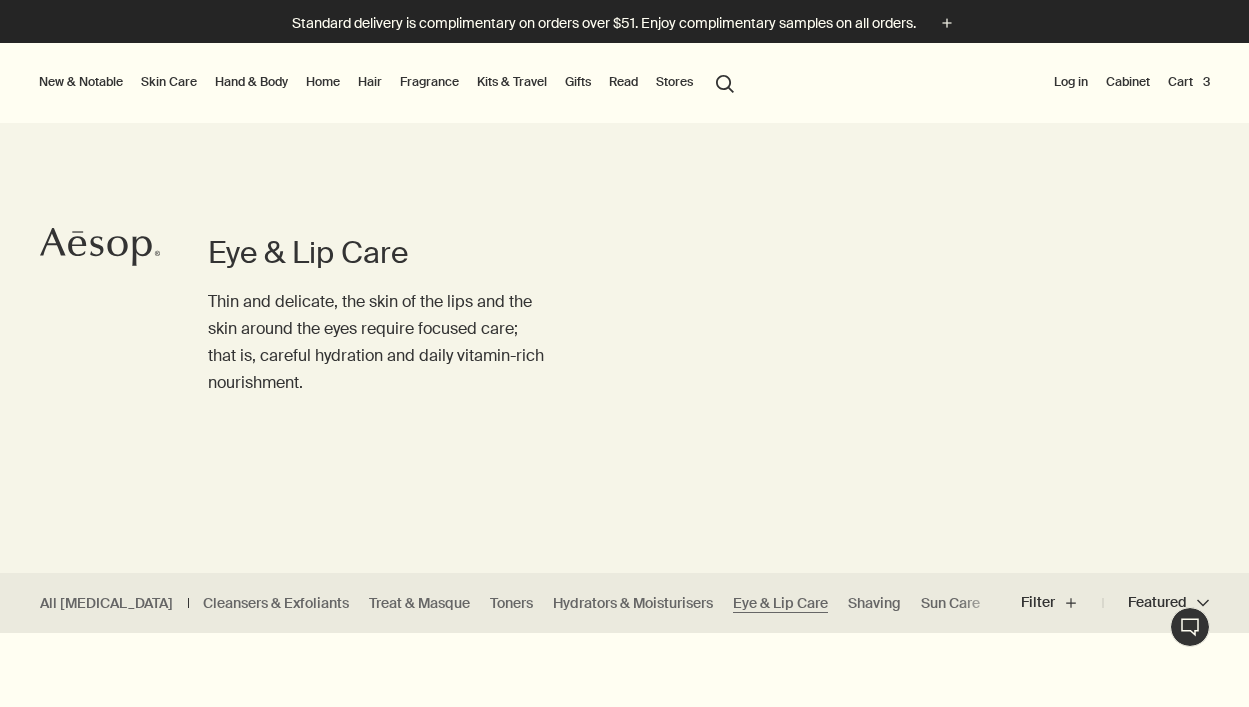 scroll, scrollTop: 0, scrollLeft: 0, axis: both 